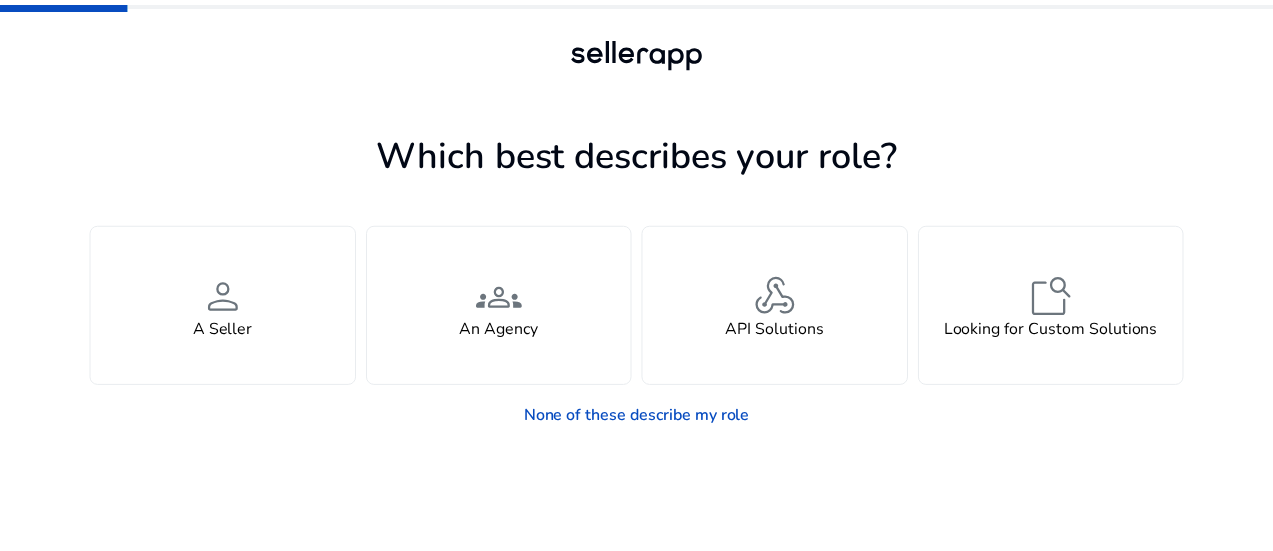 scroll, scrollTop: 0, scrollLeft: 0, axis: both 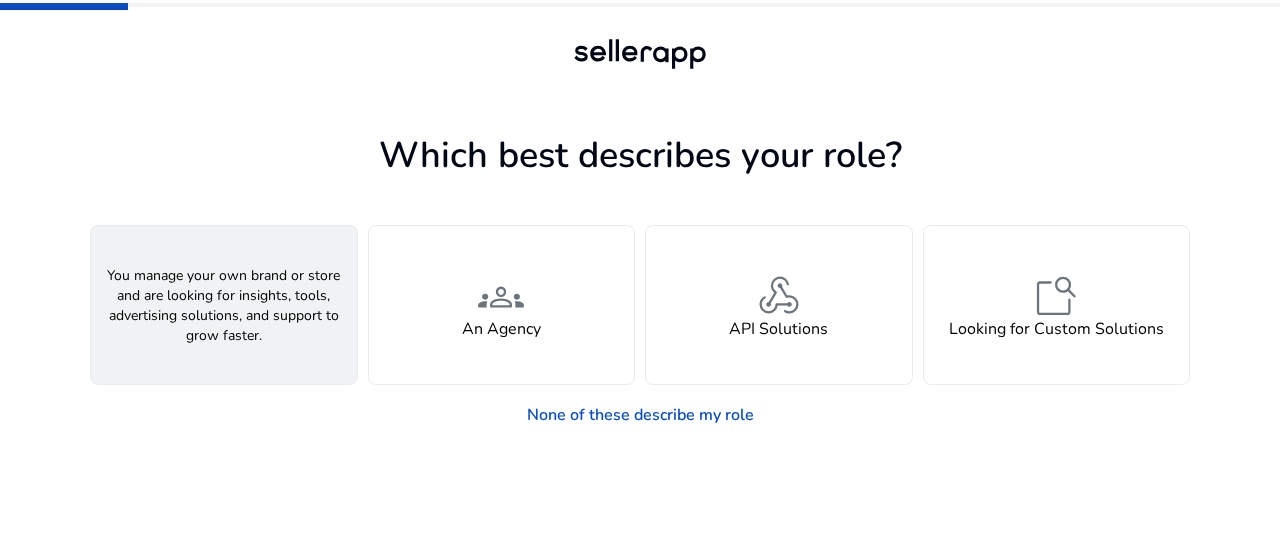 click on "person  A Seller" 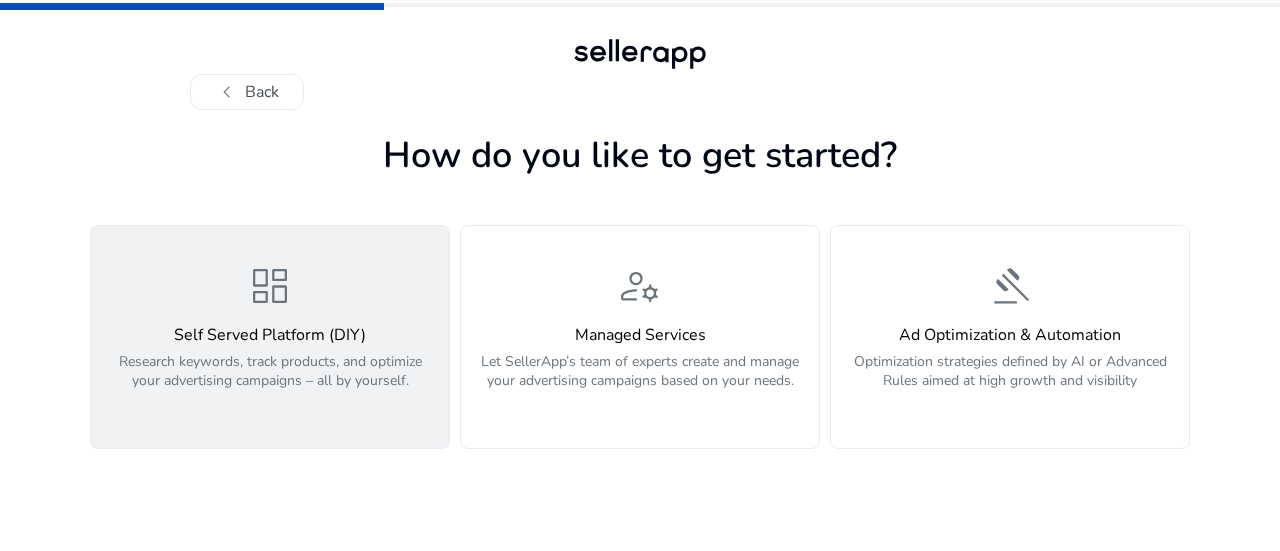 click on "Research keywords, track products, and optimize your advertising campaigns – all by yourself." 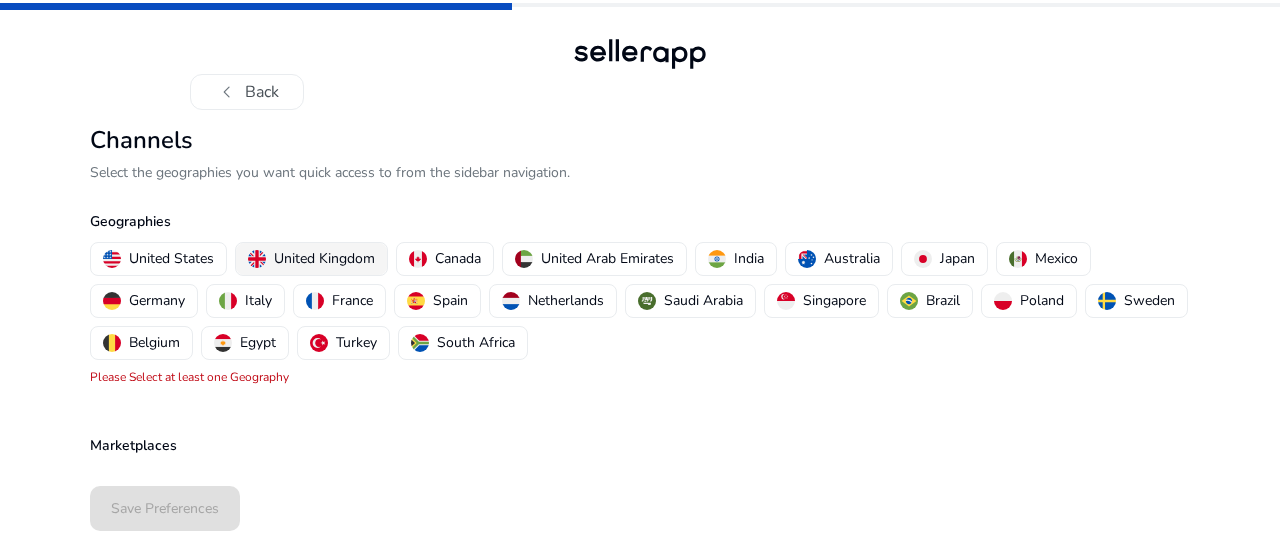 click on "United Kingdom" at bounding box center [324, 258] 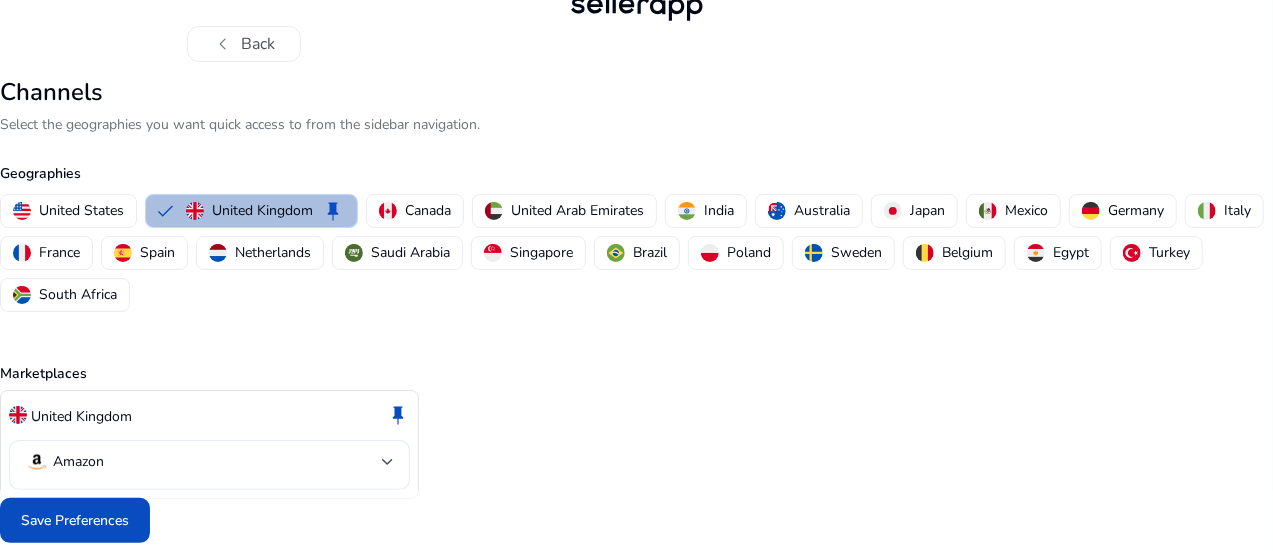 scroll, scrollTop: 68, scrollLeft: 0, axis: vertical 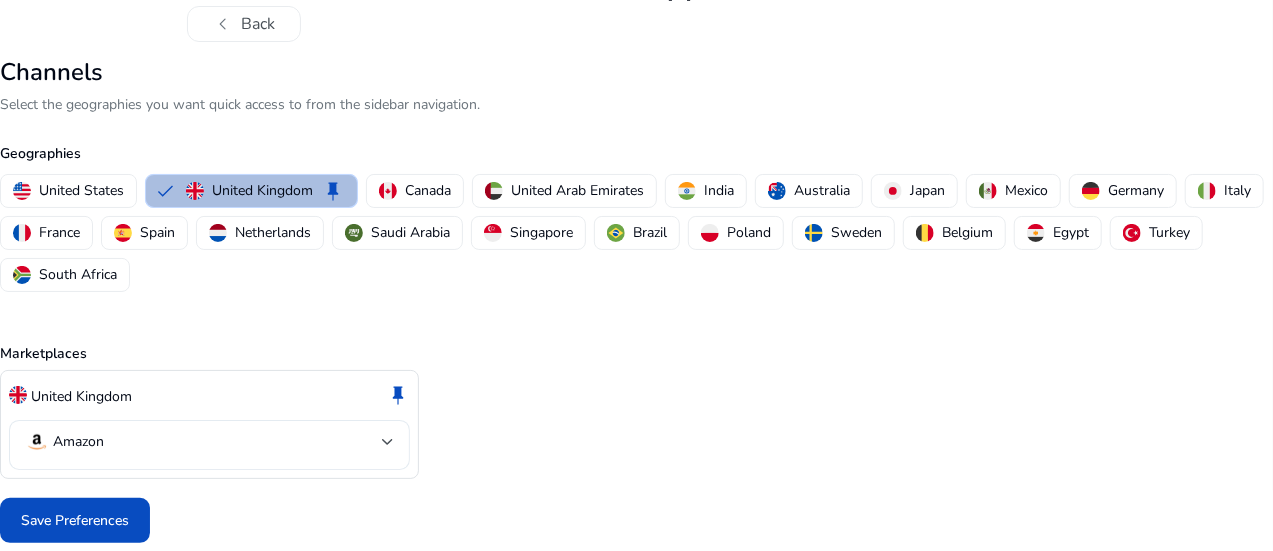 click on "Amazon" at bounding box center [203, 442] 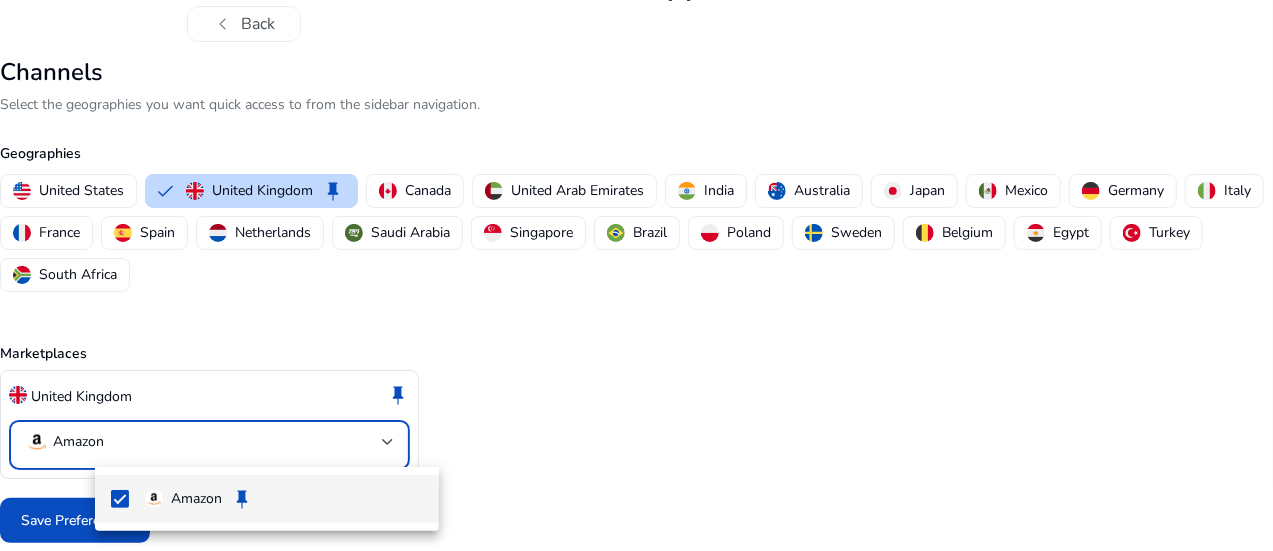 click at bounding box center [636, 275] 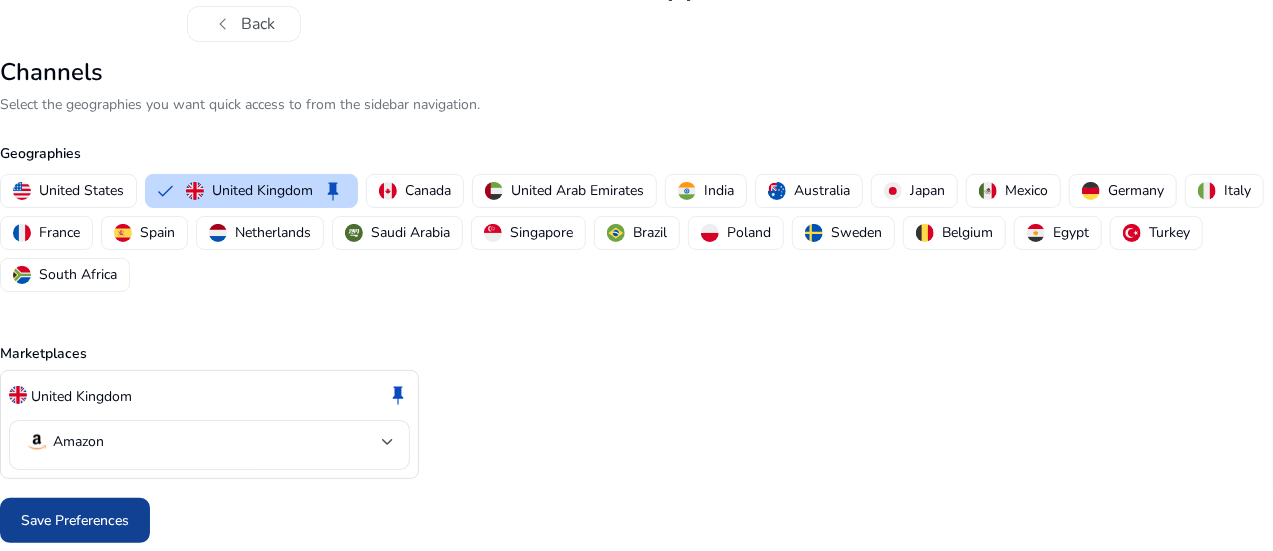 click on "Save Preferences" 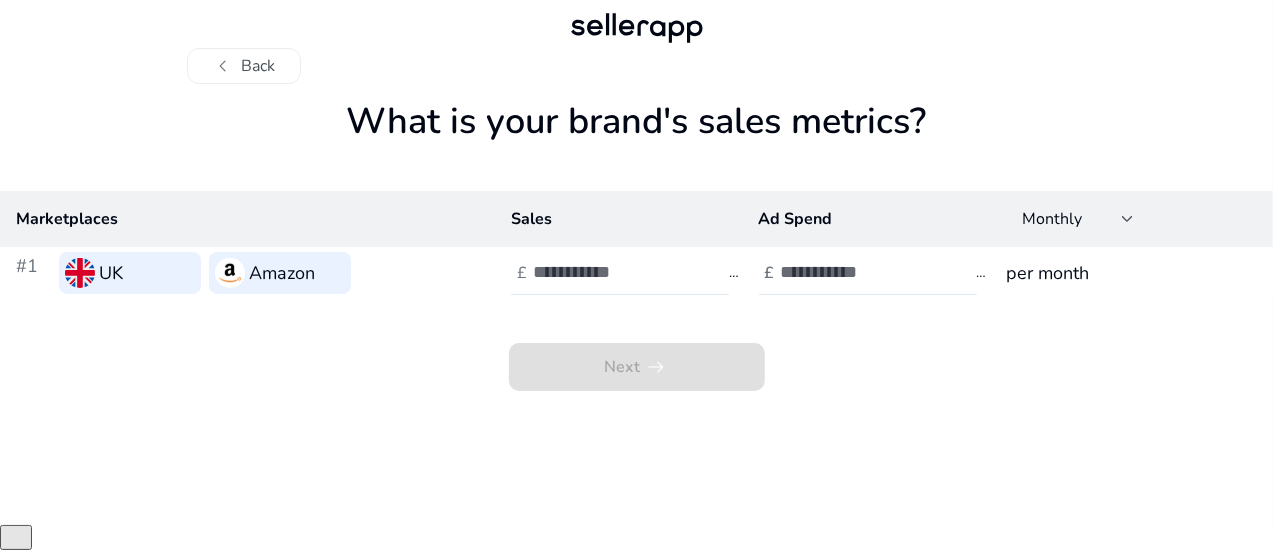scroll, scrollTop: 0, scrollLeft: 0, axis: both 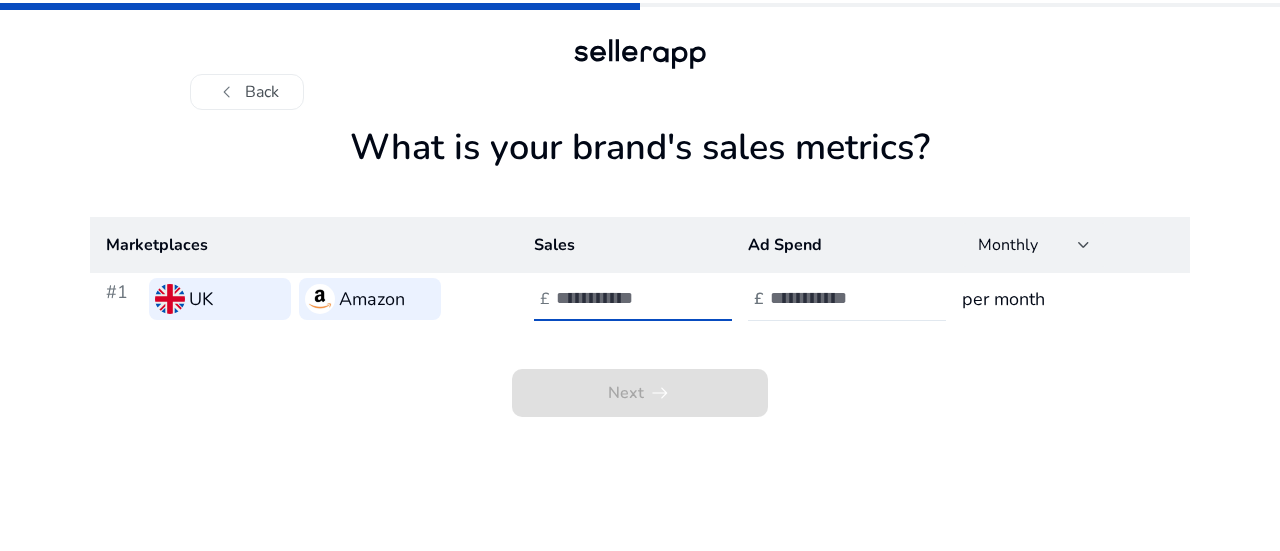 click at bounding box center [623, 298] 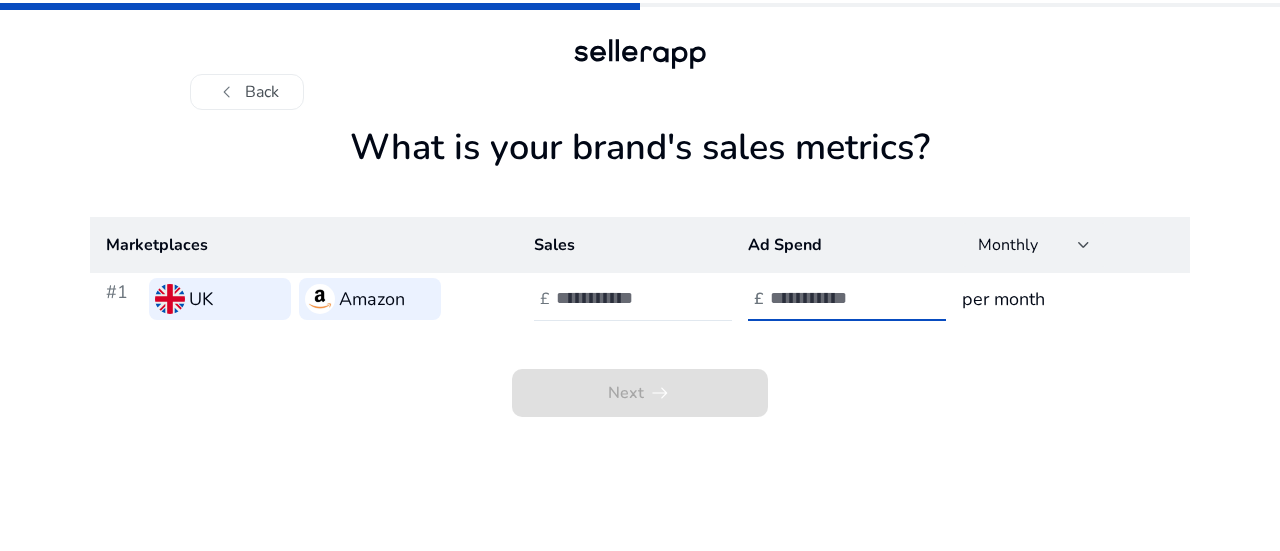 click at bounding box center (837, 298) 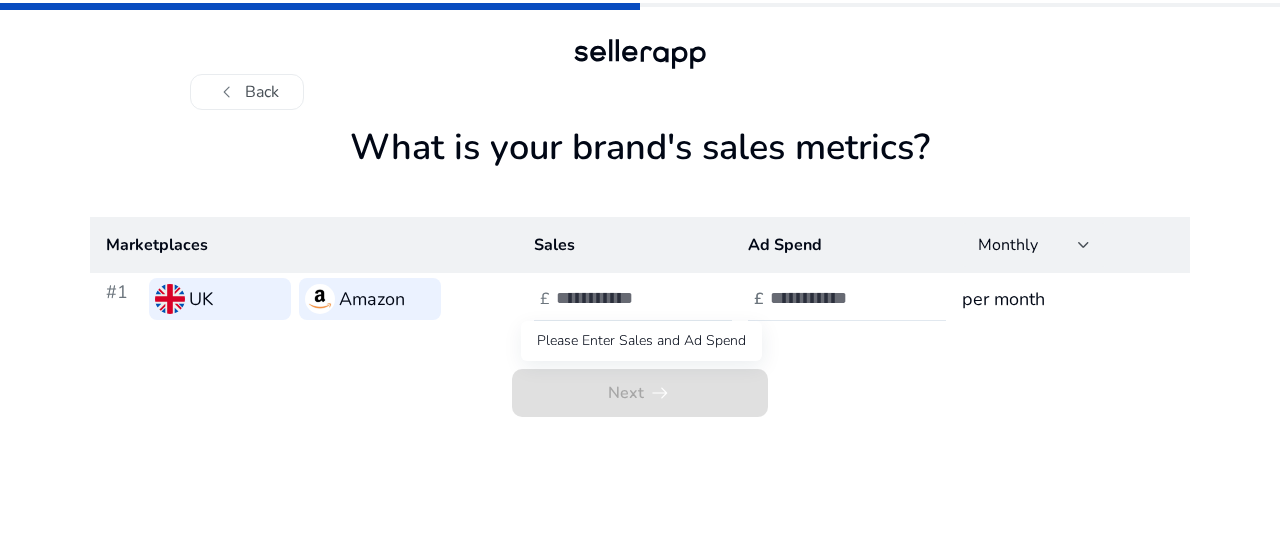 click on "Next   arrow_right_alt" 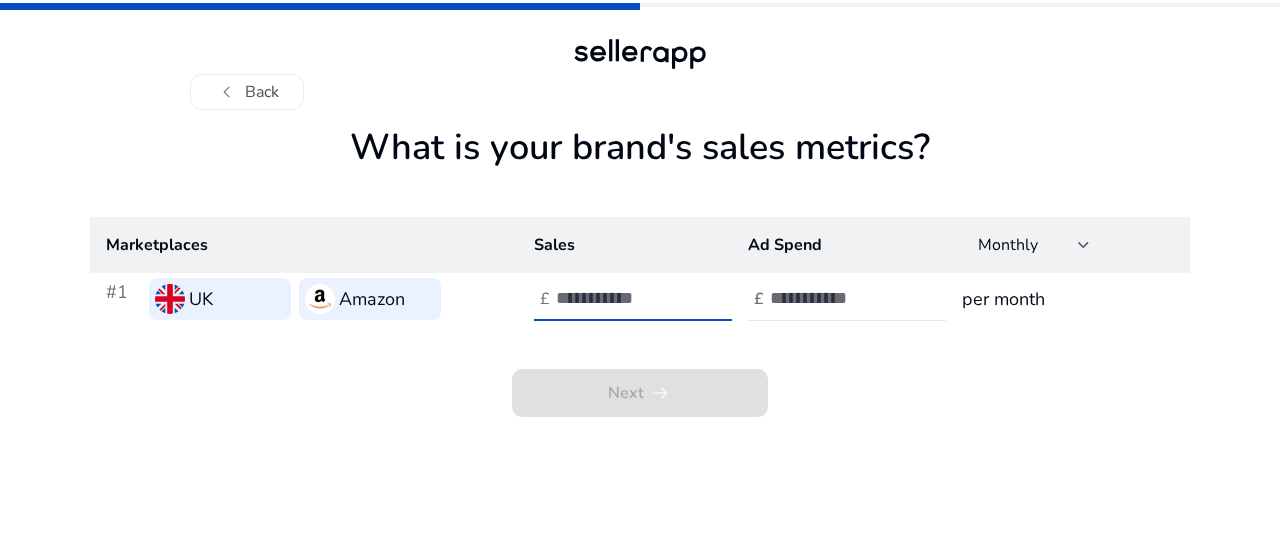 click at bounding box center (623, 298) 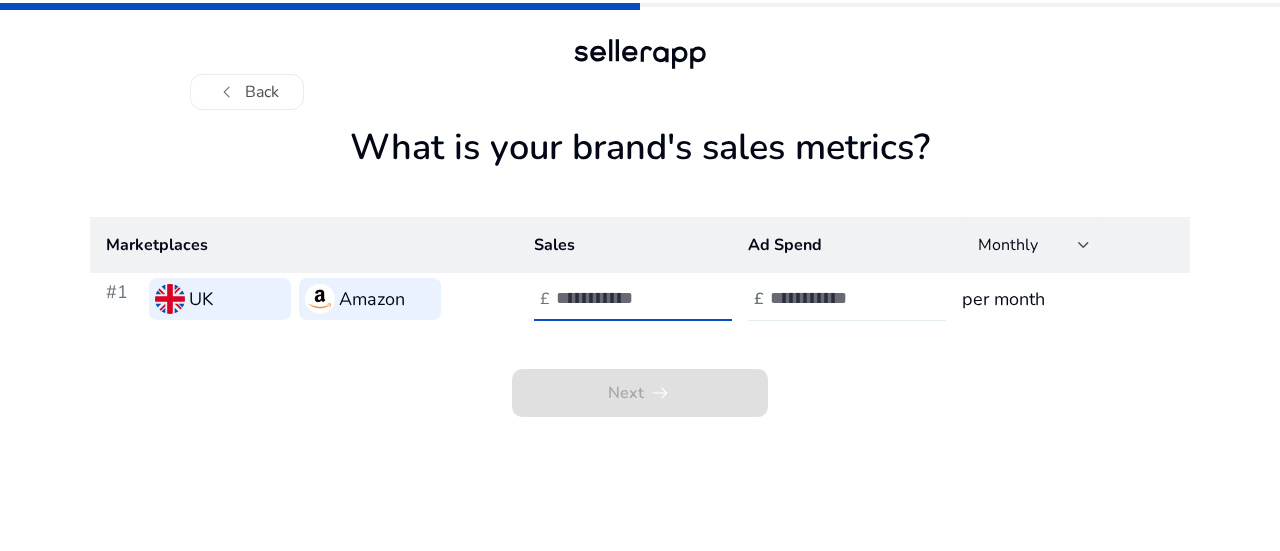 type on "***" 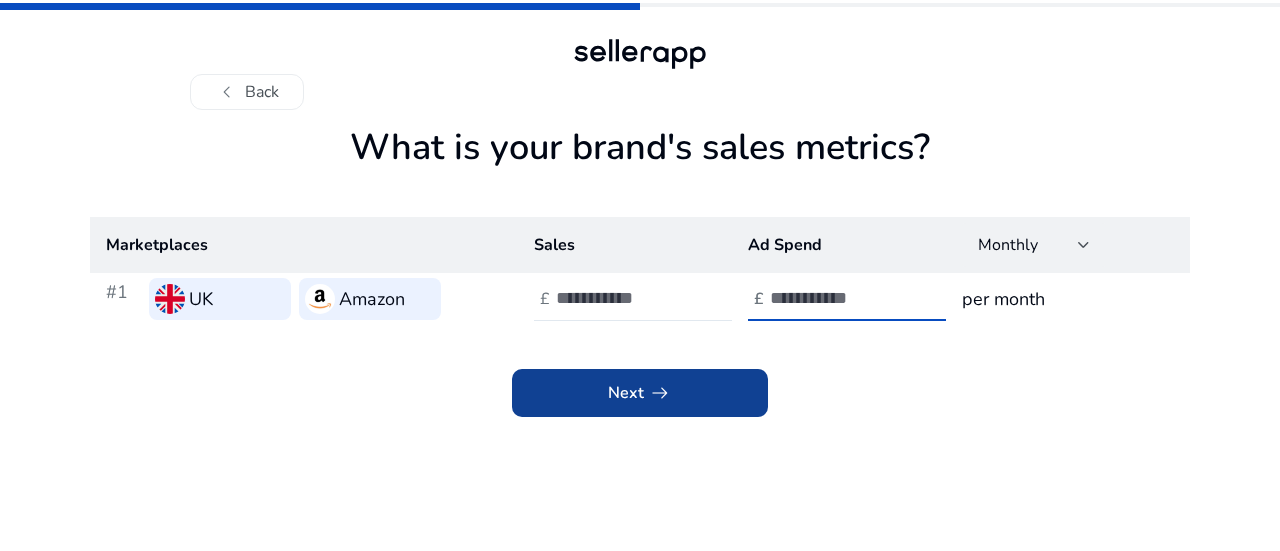 type on "*" 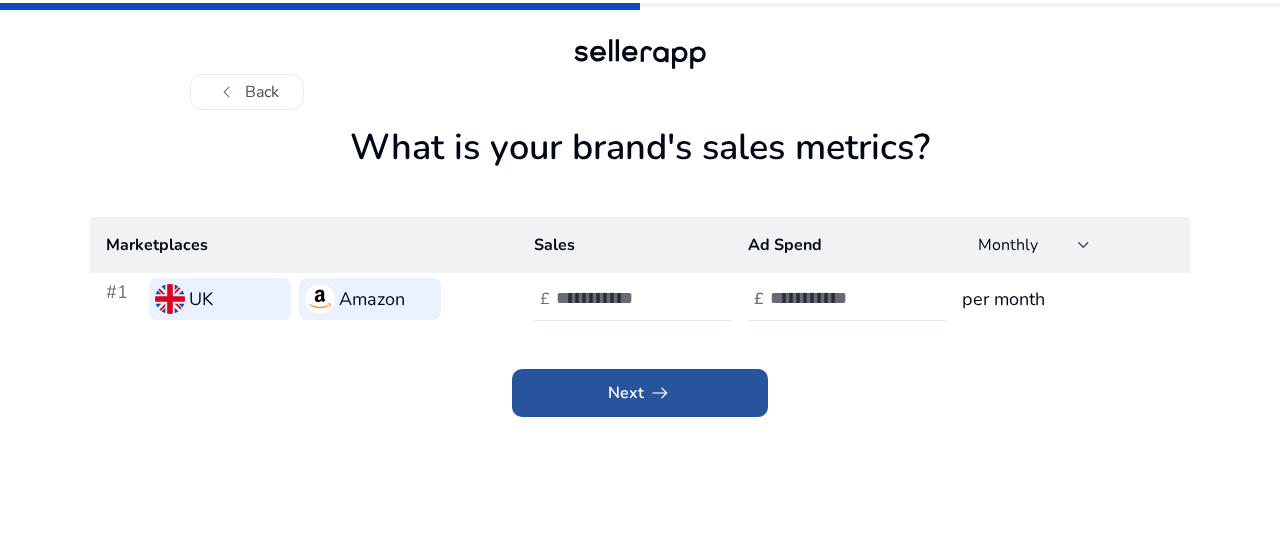 click 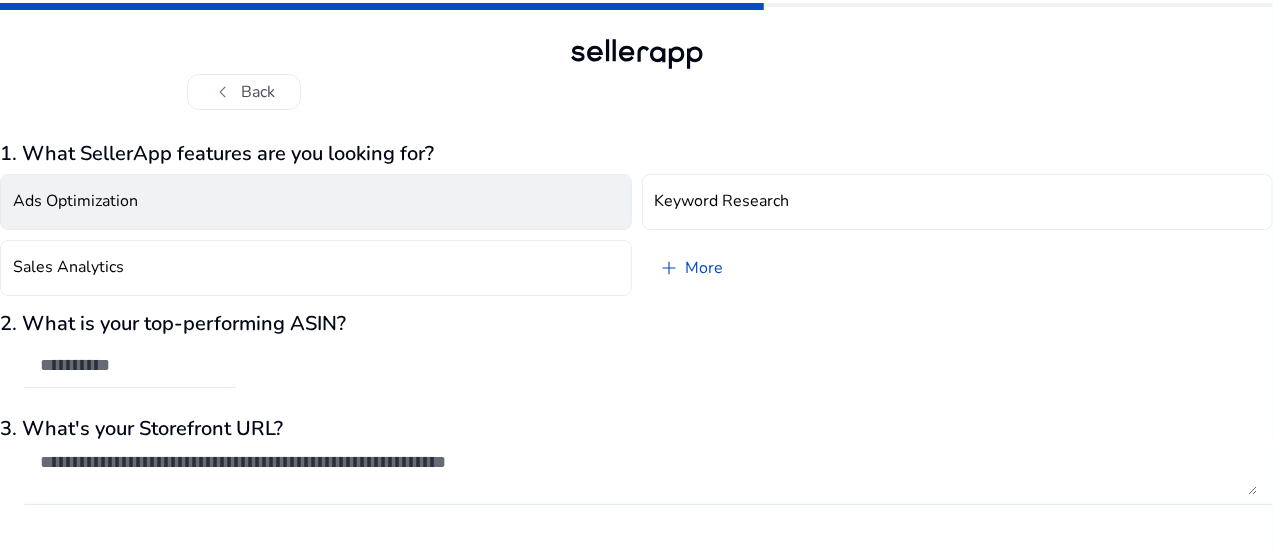 click on "Ads Optimization" 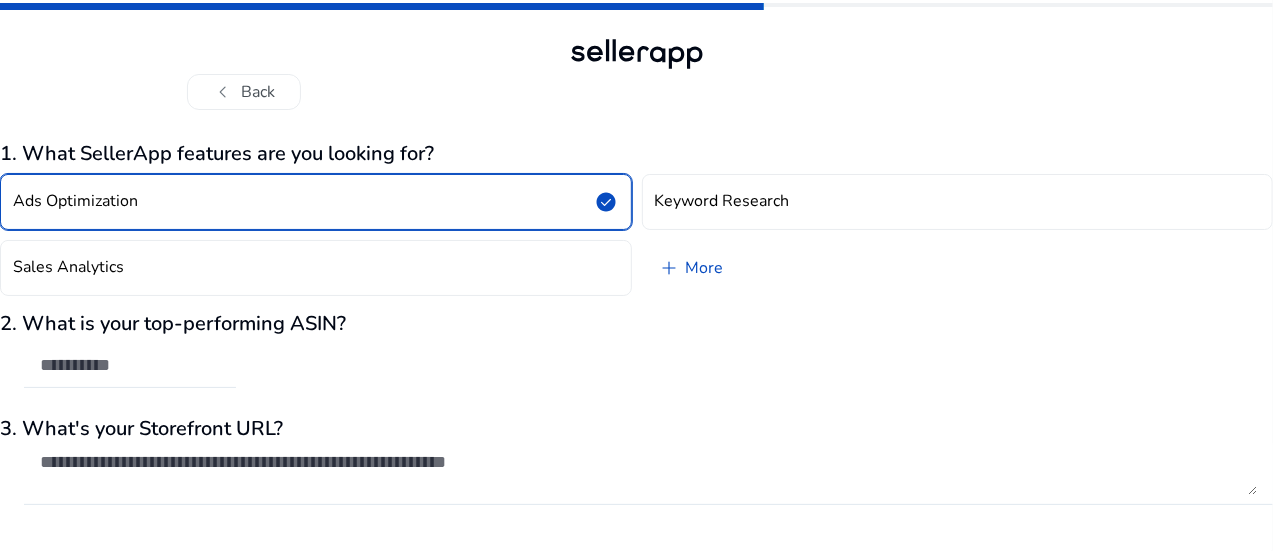 click on "Ads Optimization  check_circle" 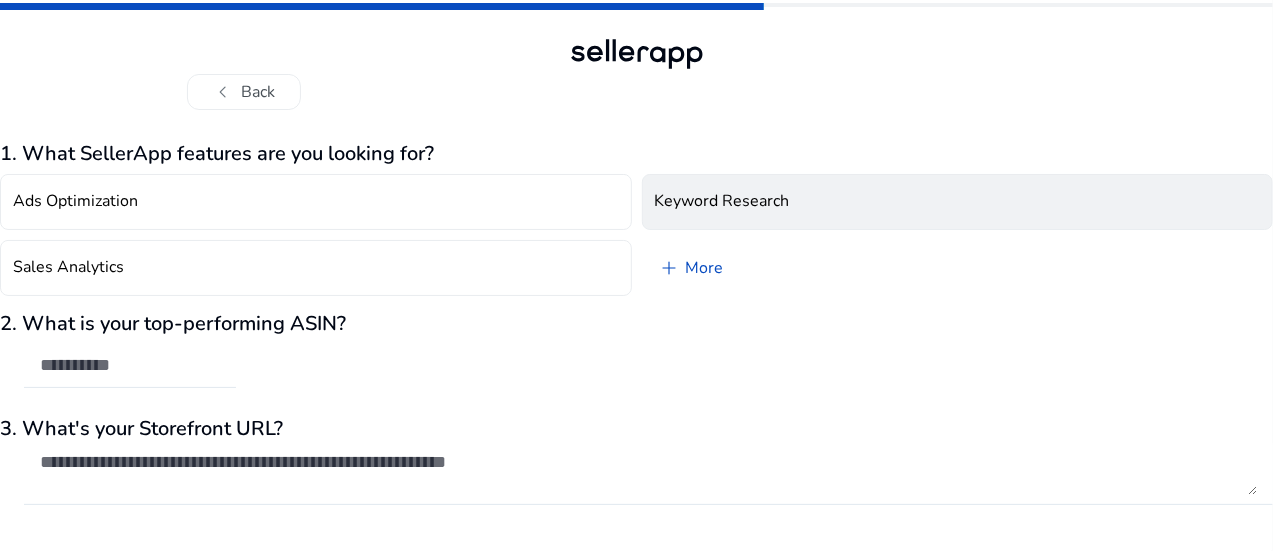 click on "Keyword Research" 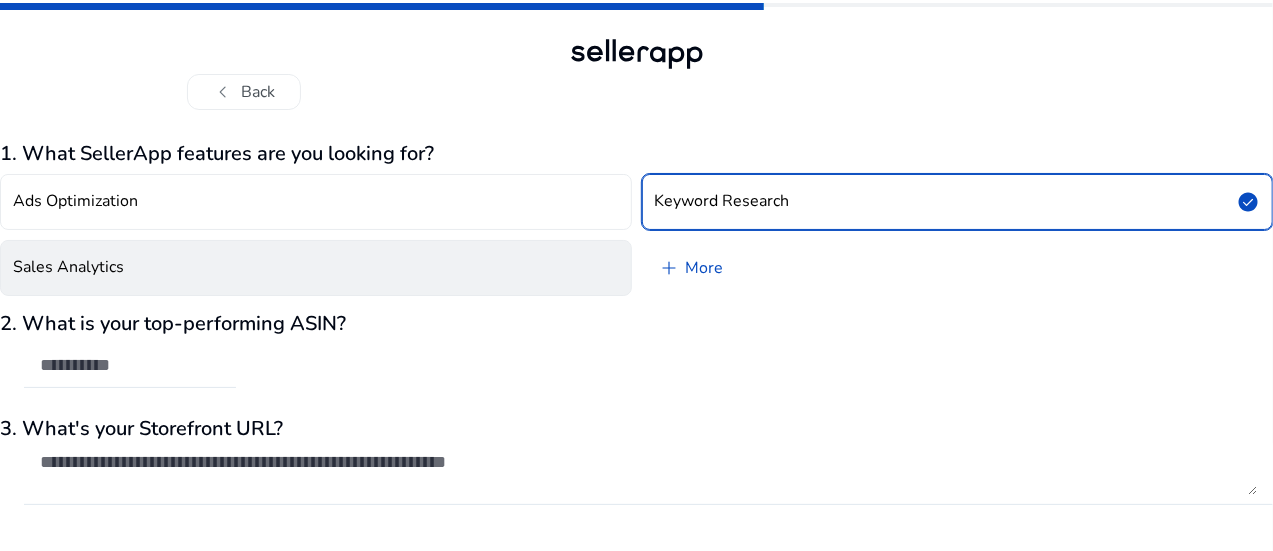 click on "Sales Analytics" 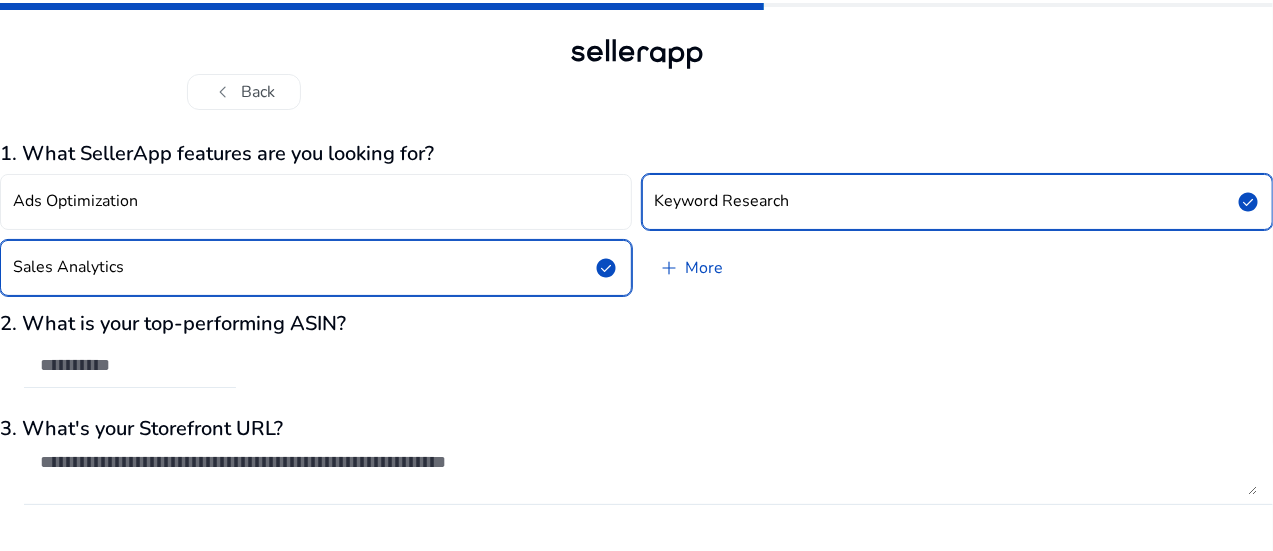 click at bounding box center (130, 365) 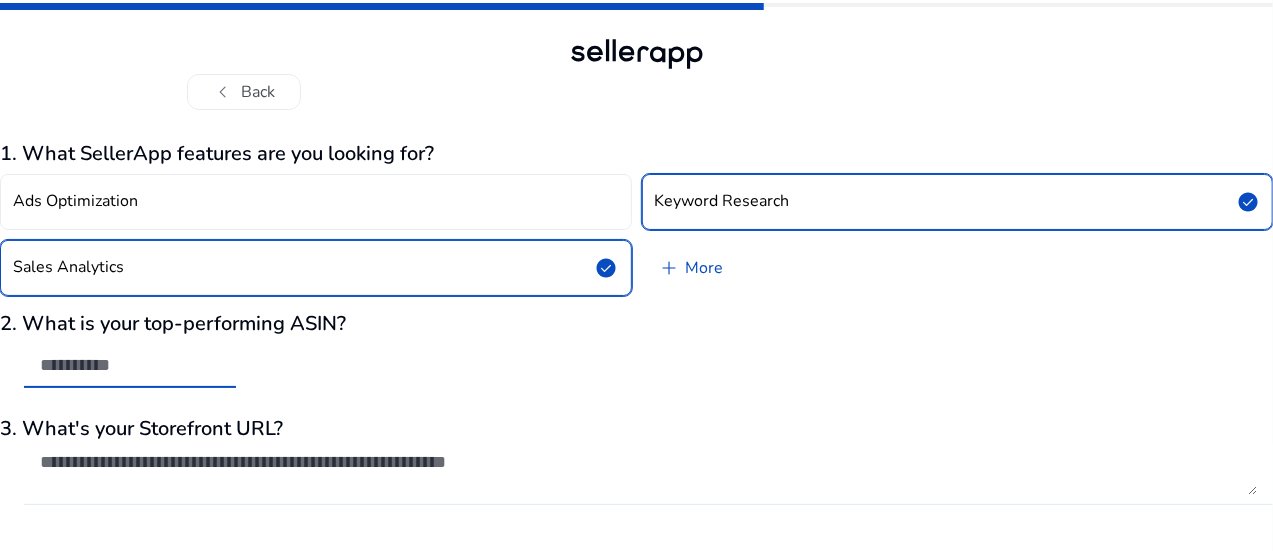 scroll, scrollTop: 59, scrollLeft: 0, axis: vertical 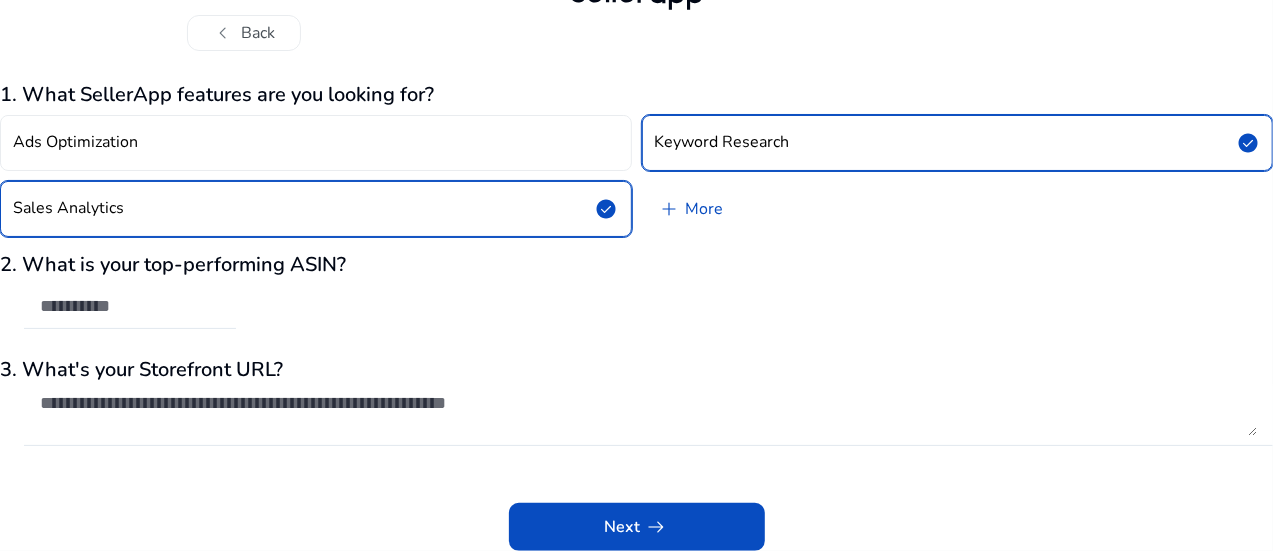 click on "Sales Analytics  check_circle" 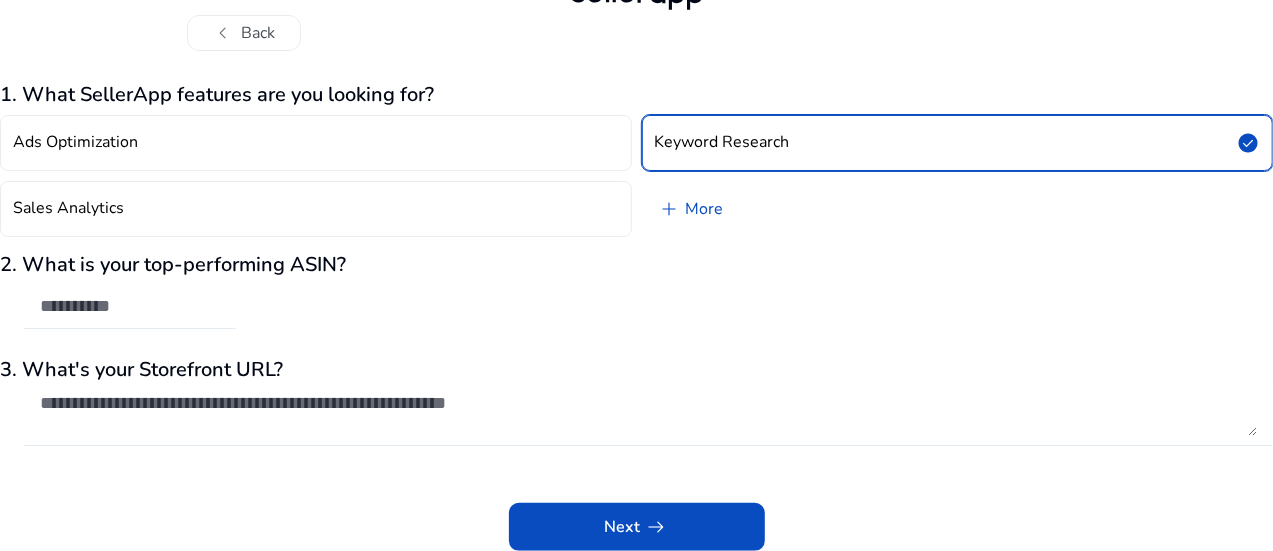 click at bounding box center (130, 306) 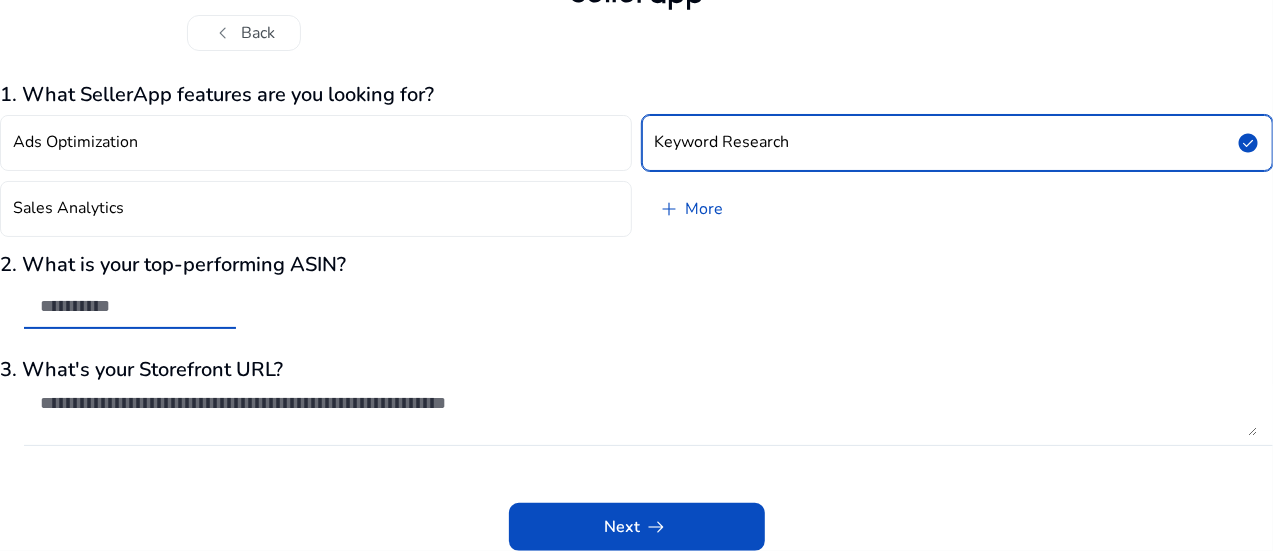 paste on "**********" 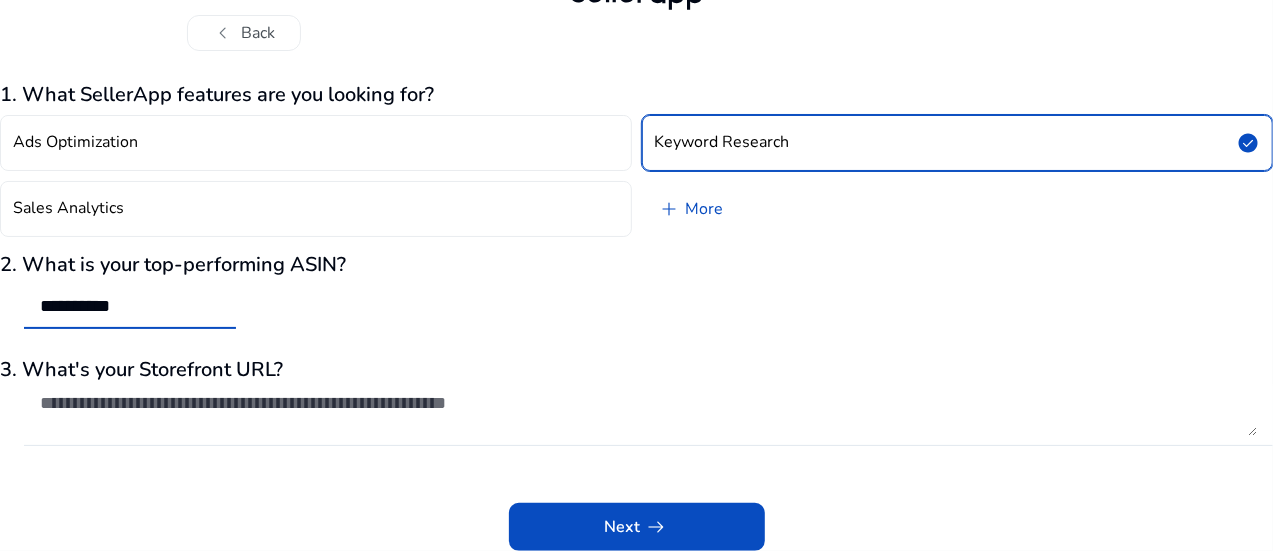 type on "**********" 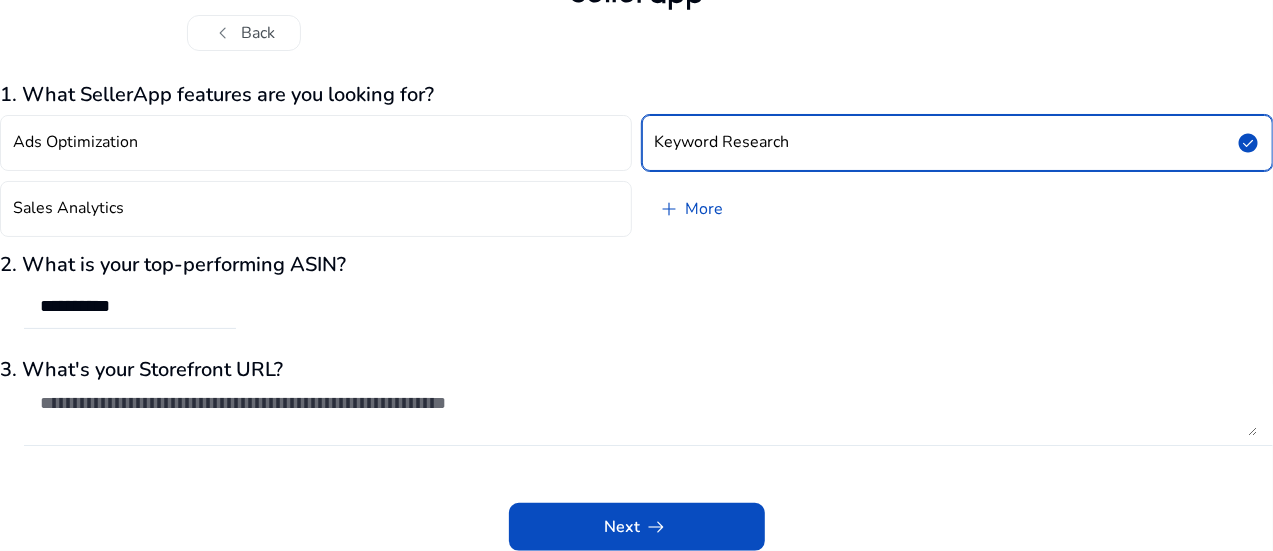 click at bounding box center [648, 414] 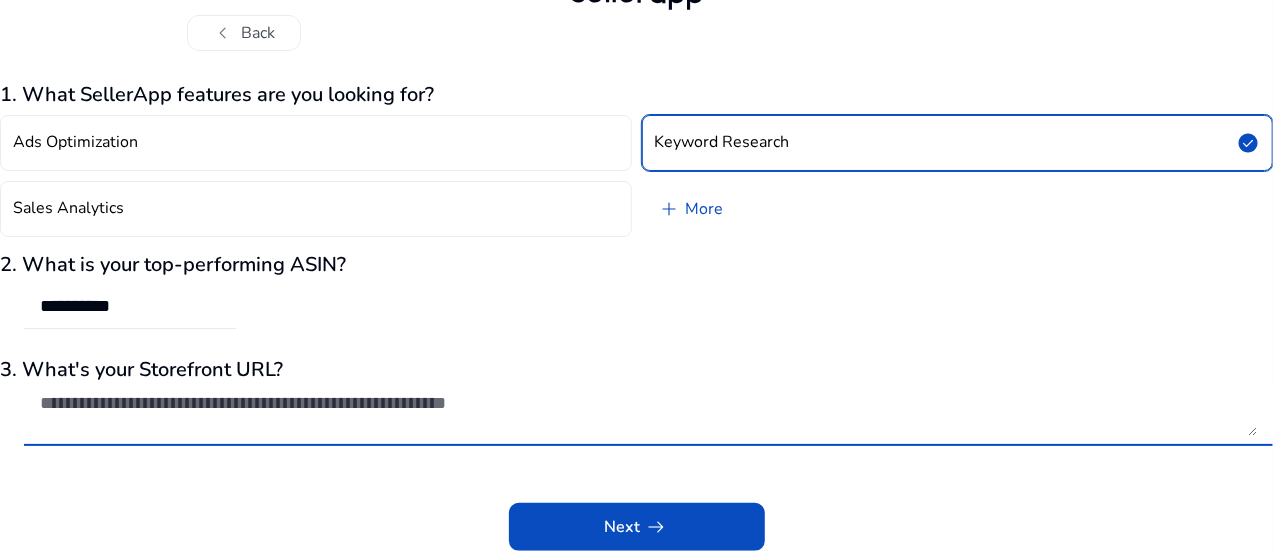 paste on "**********" 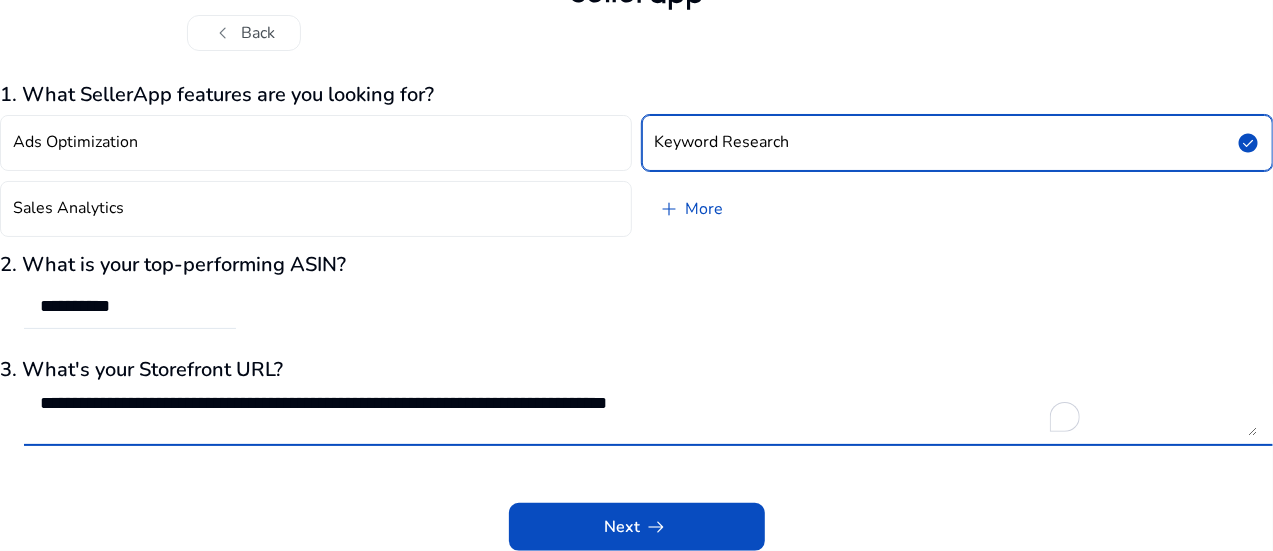 type on "**********" 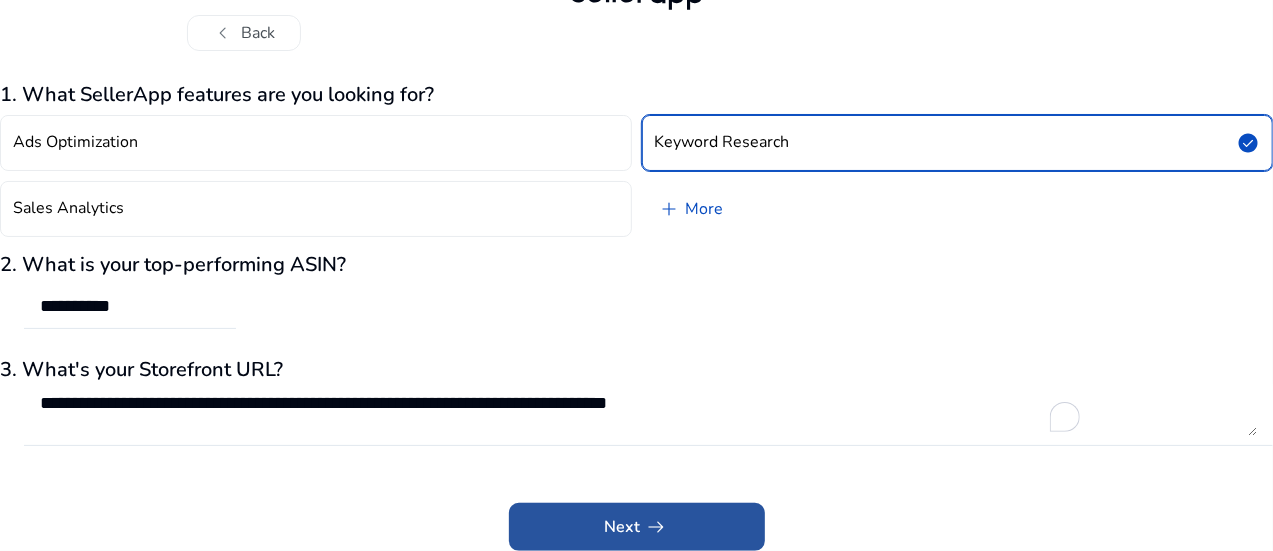 click on "arrow_right_alt" 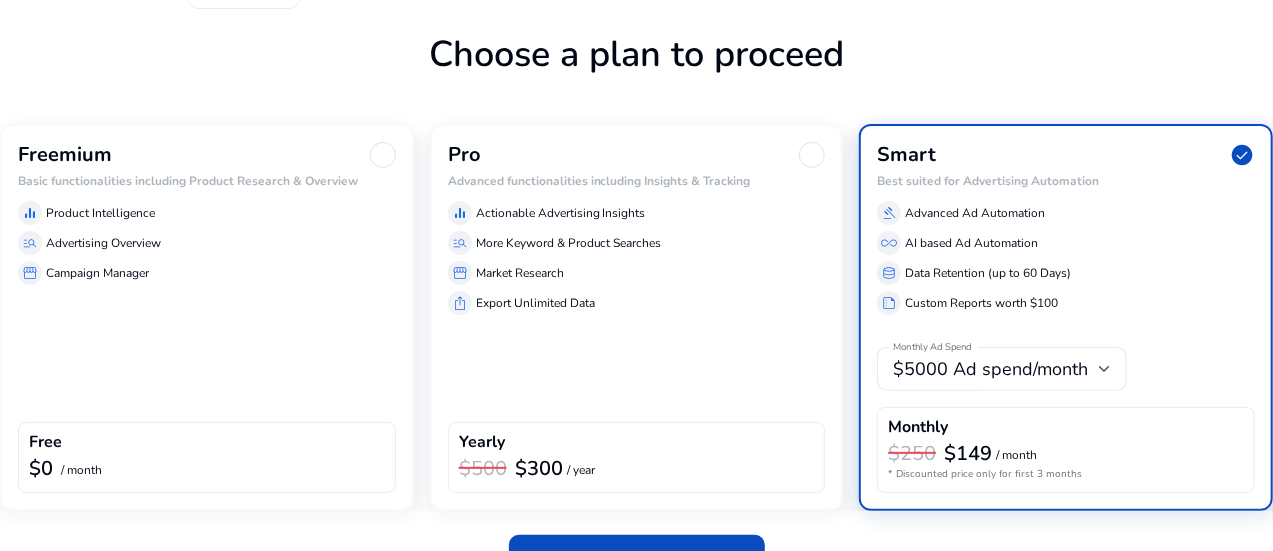 scroll, scrollTop: 148, scrollLeft: 0, axis: vertical 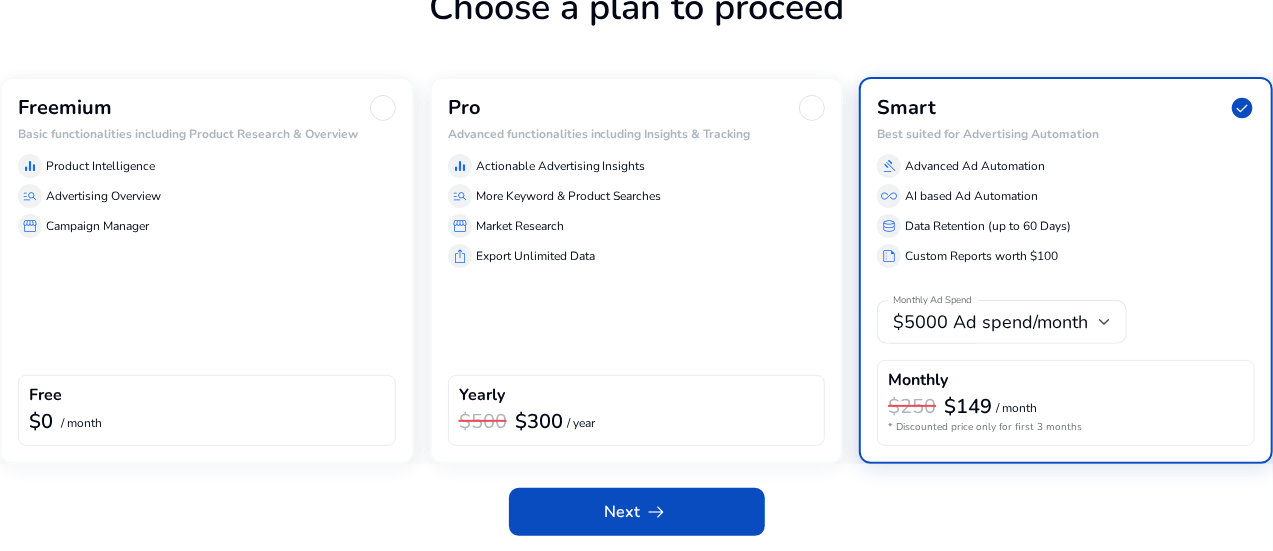 click on "Freemium Basic functionalities including Product Research & Overview  equalizer  Product Intelligence  manage_search  Advertising Overview  storefront  Campaign Manager  Free  $0  / month" 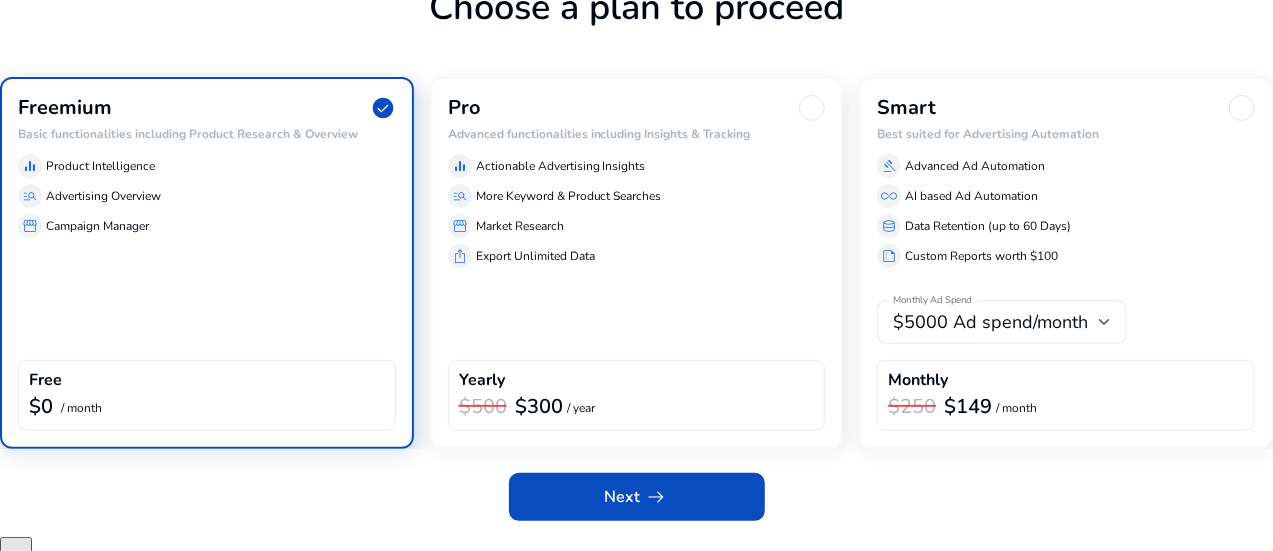 scroll, scrollTop: 132, scrollLeft: 0, axis: vertical 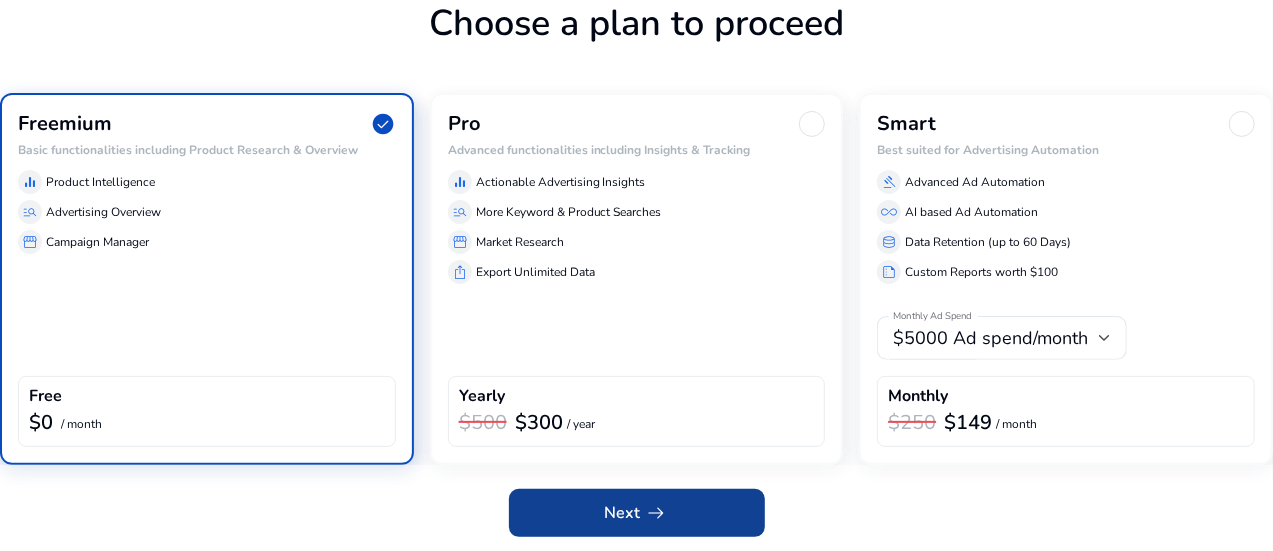 click on "Next   arrow_right_alt" 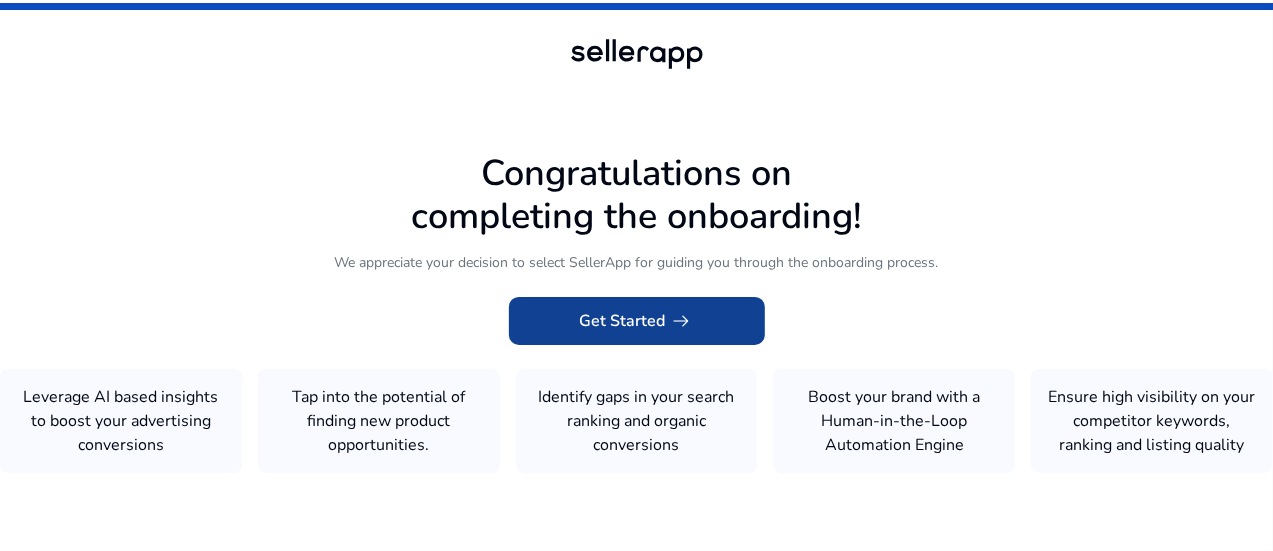 scroll, scrollTop: 1, scrollLeft: 0, axis: vertical 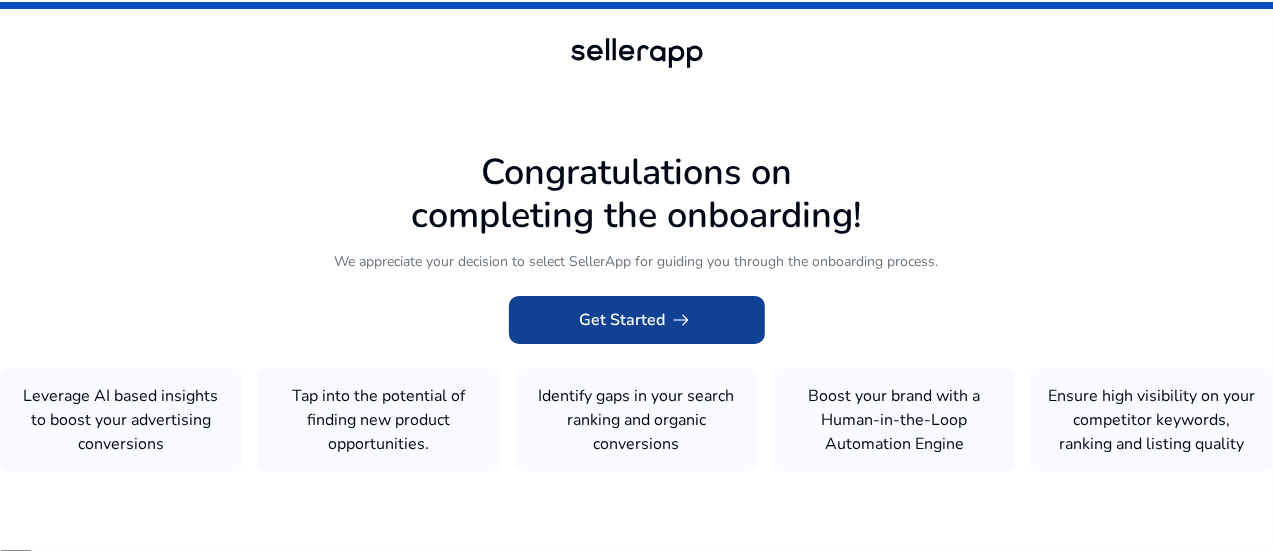 click 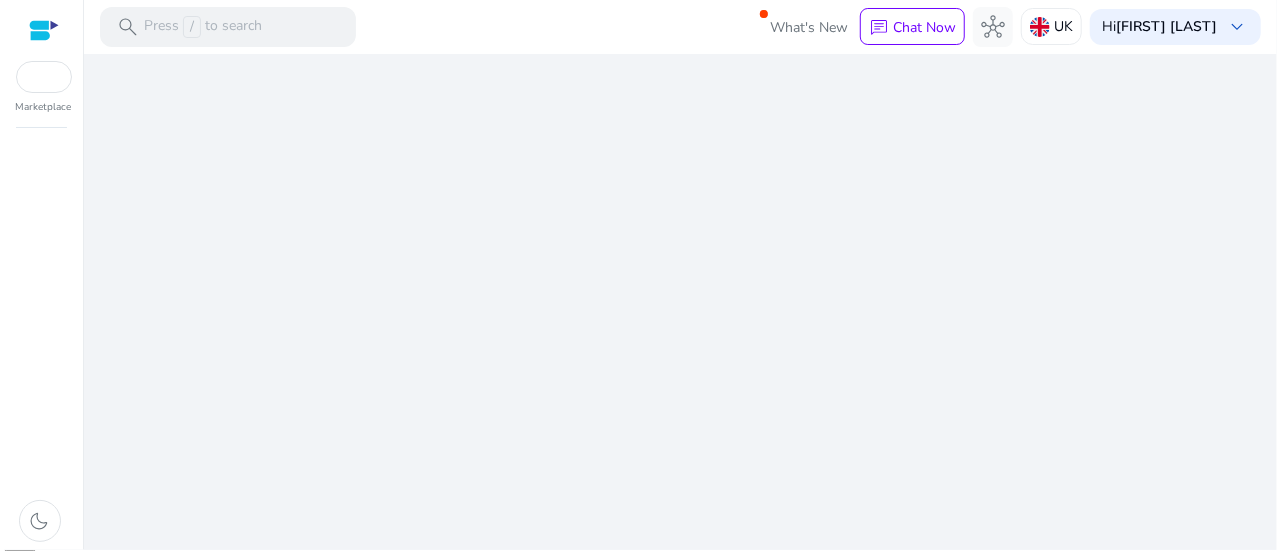 scroll, scrollTop: 0, scrollLeft: 0, axis: both 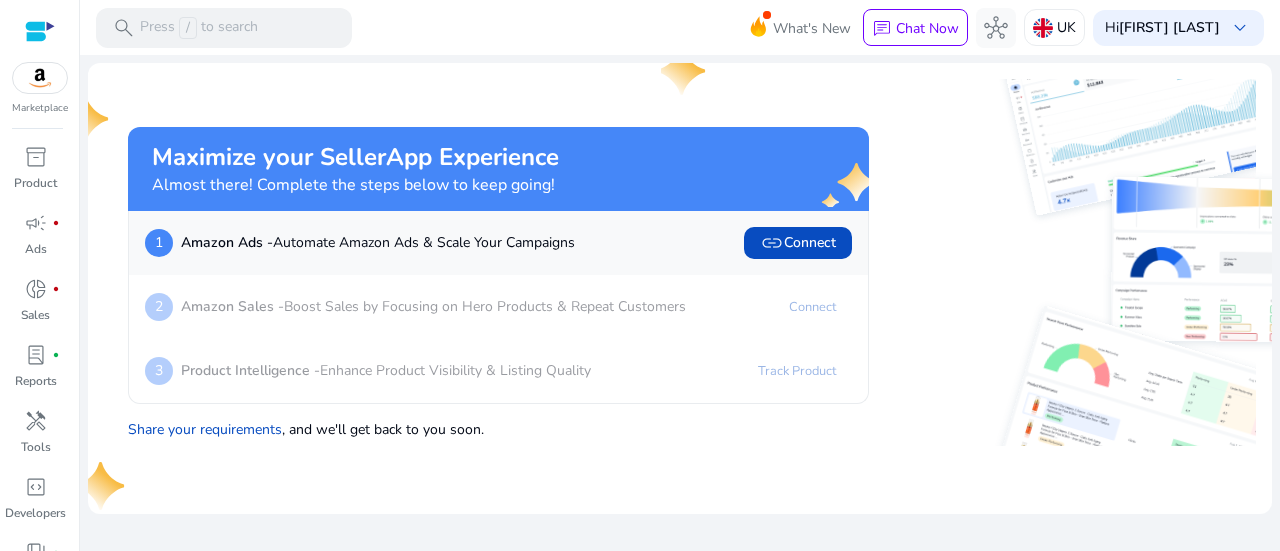 click on "2  Amazon Sales -  Boost Sales by Focusing on Hero Products & Repeat Customers  Connect" 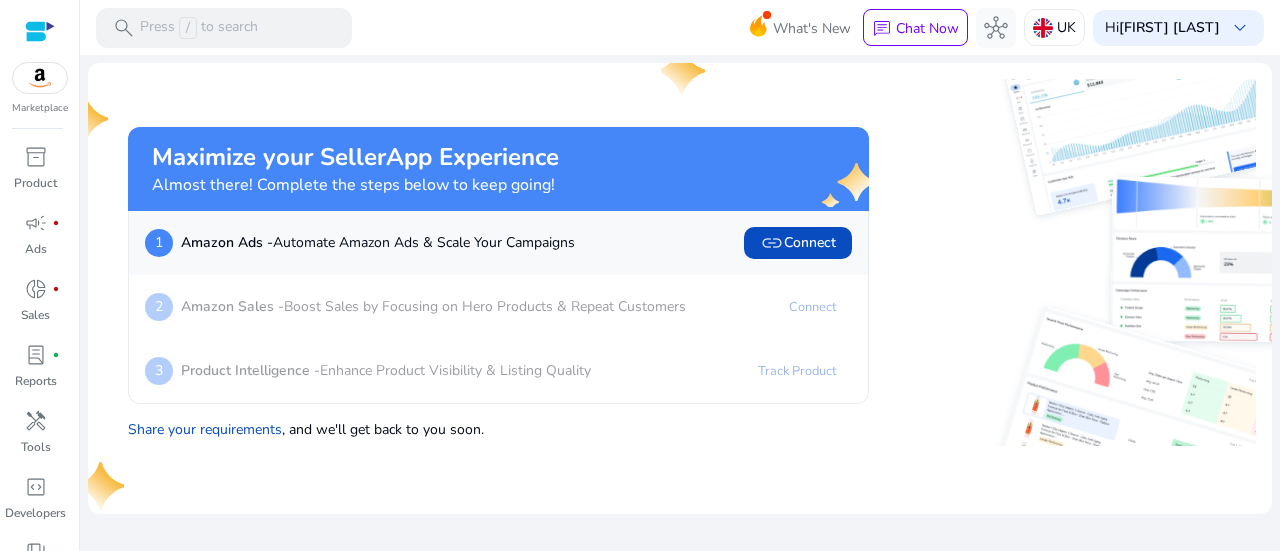 scroll, scrollTop: 0, scrollLeft: 0, axis: both 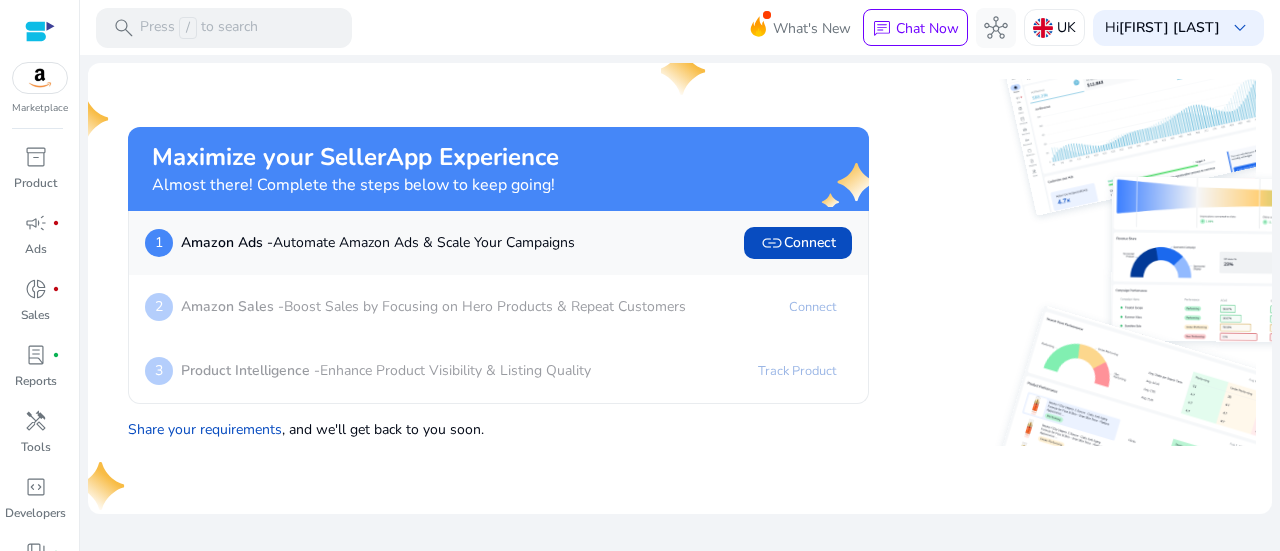 click on "2  Amazon Sales -  Boost Sales by Focusing on Hero Products & Repeat Customers" 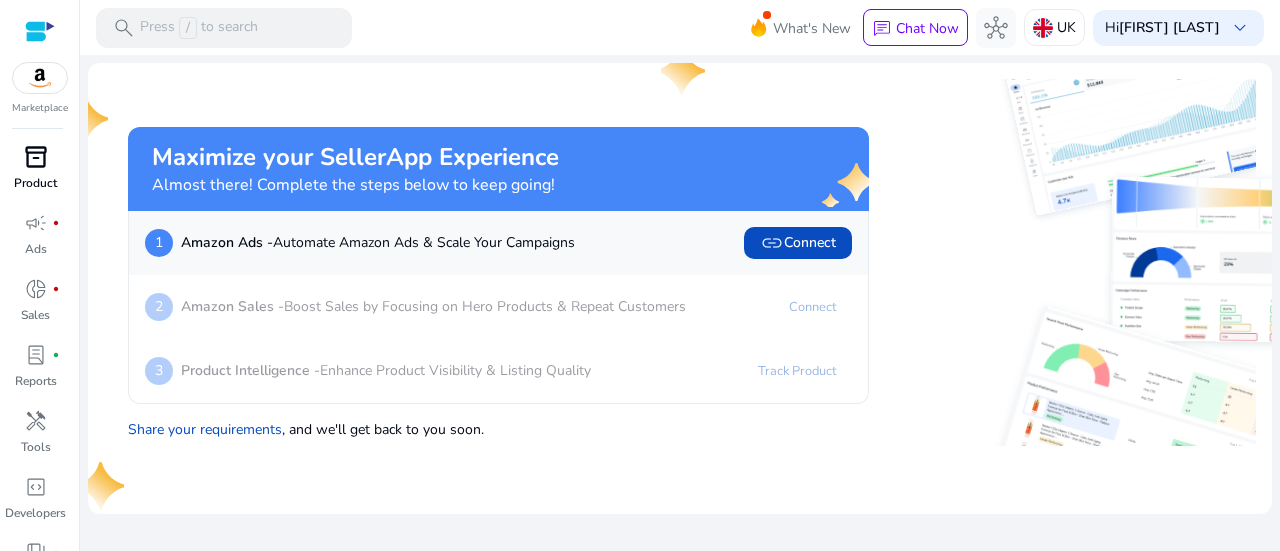 click on "inventory_2" at bounding box center [36, 157] 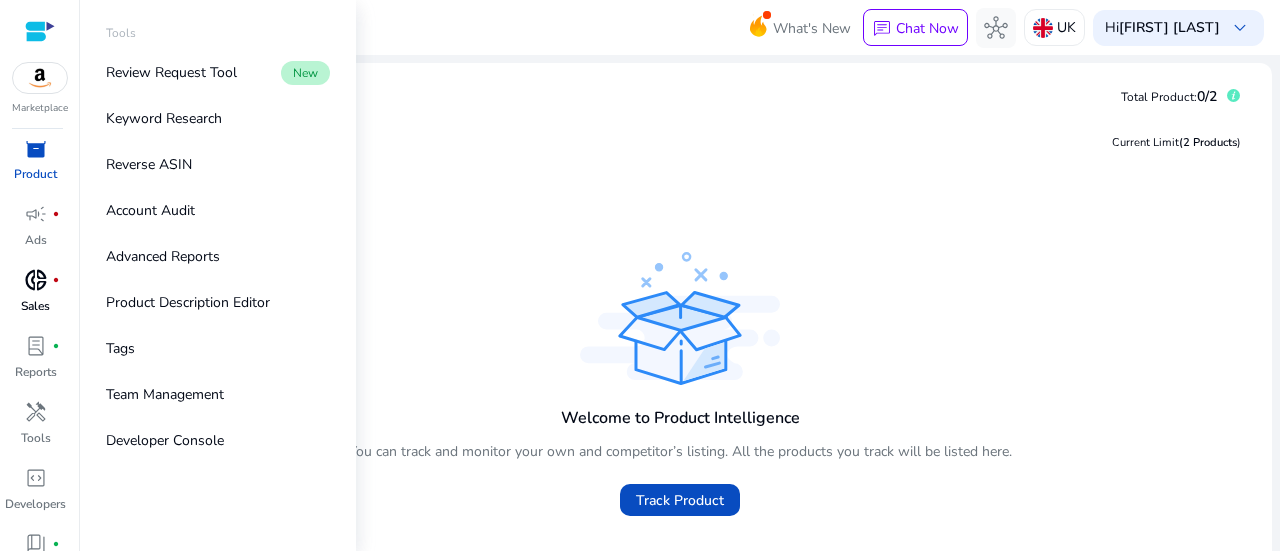 scroll, scrollTop: 0, scrollLeft: 0, axis: both 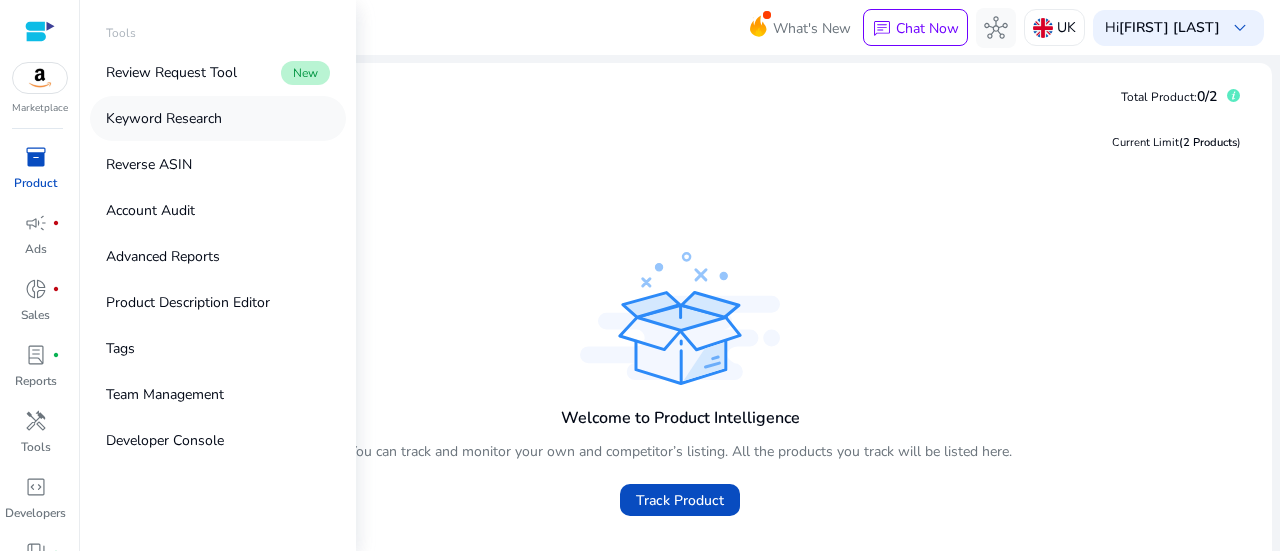 click on "Keyword Research" at bounding box center [164, 118] 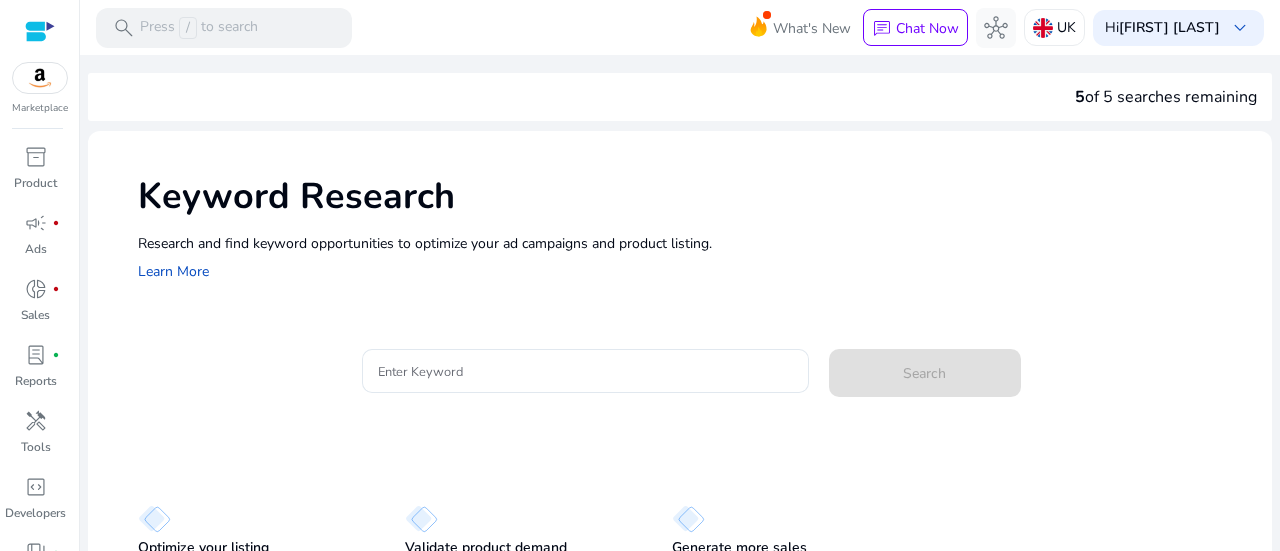 click on "Keyword Research  Research and find keyword opportunities to optimize your ad campaigns and product listing.    Learn More Enter Keyword  Search
Optimize your listing   Steal your competitors’ best keywords and turn your listings into sales machines.   Validate product demand   See what shoppers are searching for and validate your product demand.   Generate more sales   Find the high-converting keywords your competitors are using and boost your ad game." 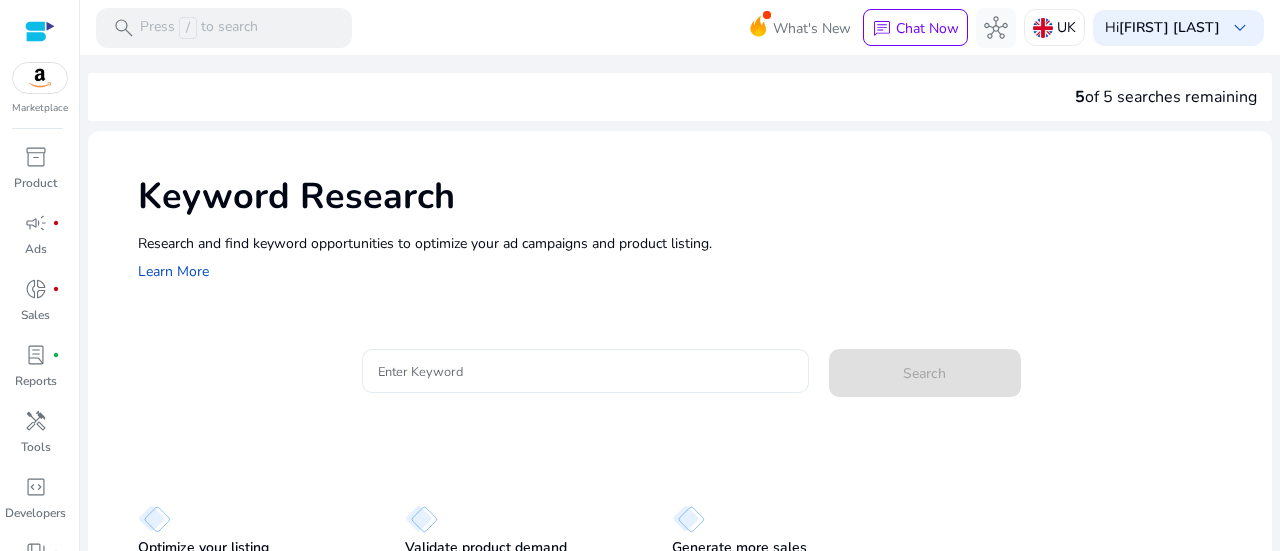 click on "Enter Keyword" at bounding box center [585, 371] 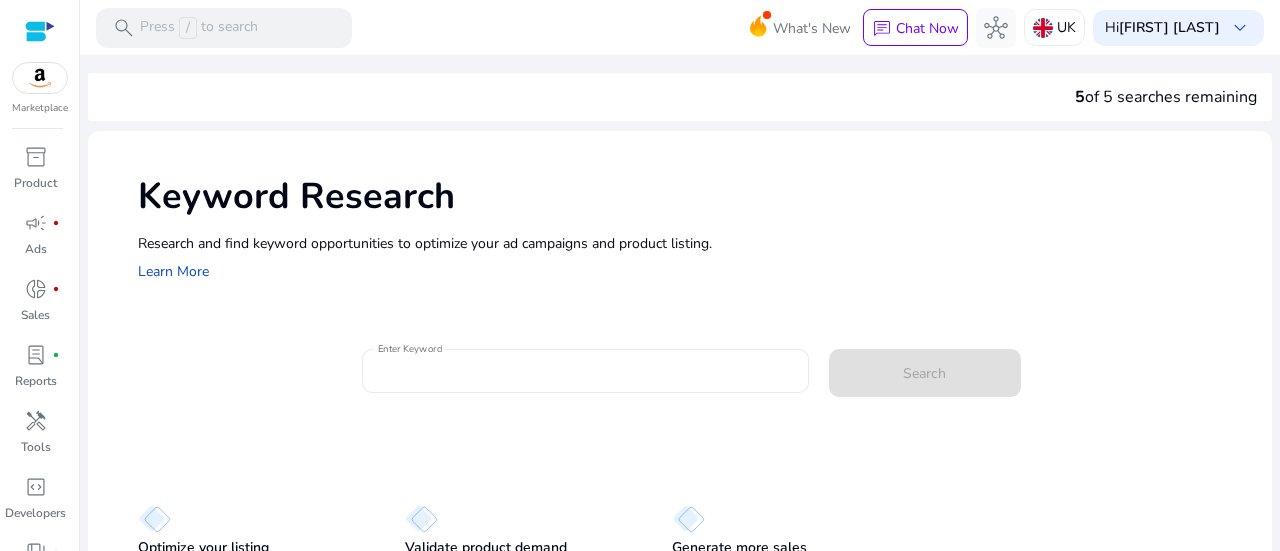 click on "Enter Keyword" at bounding box center [585, 371] 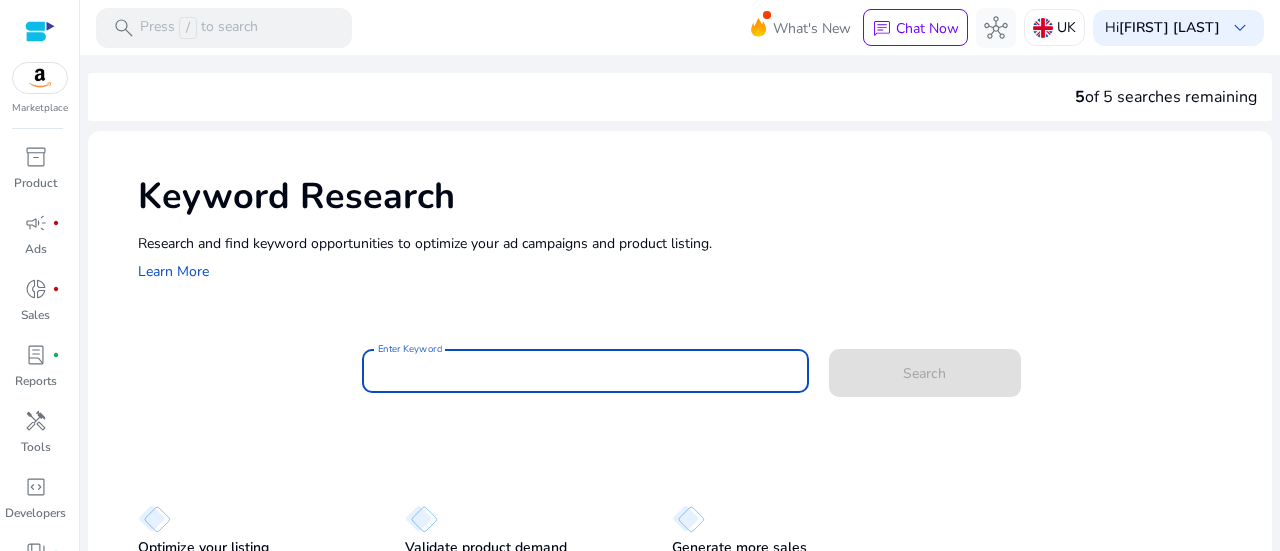 paste on "**********" 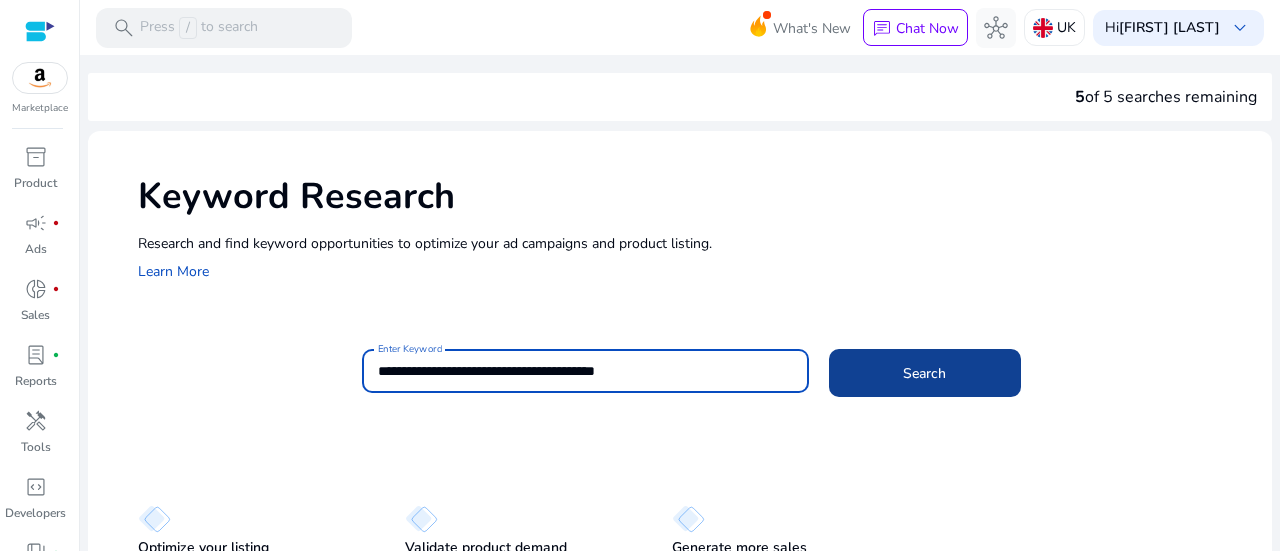 type on "**********" 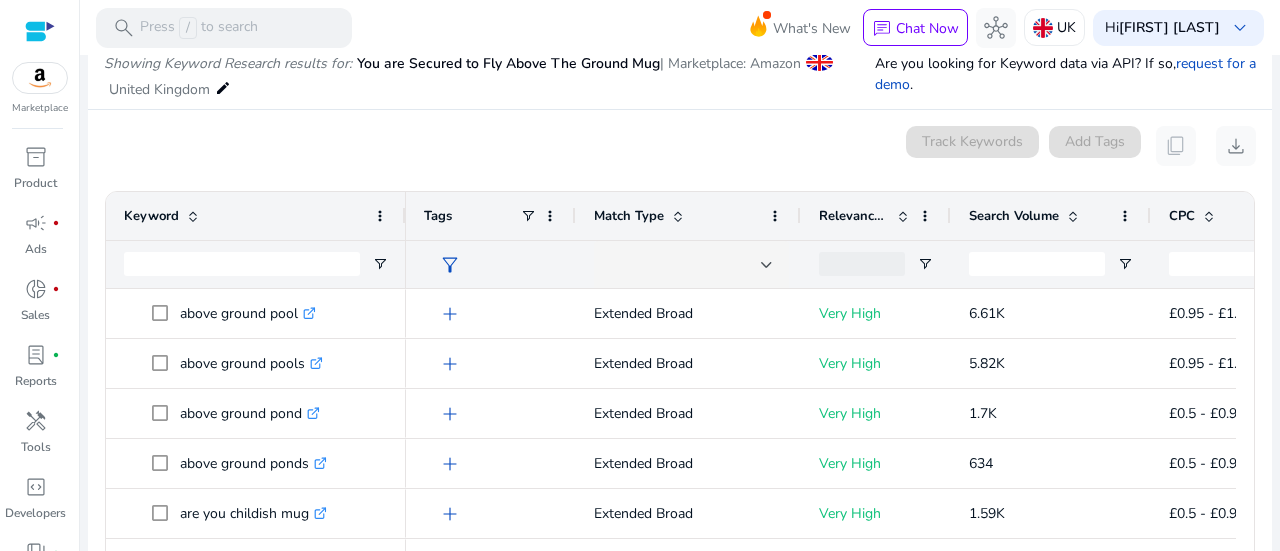 scroll, scrollTop: 238, scrollLeft: 0, axis: vertical 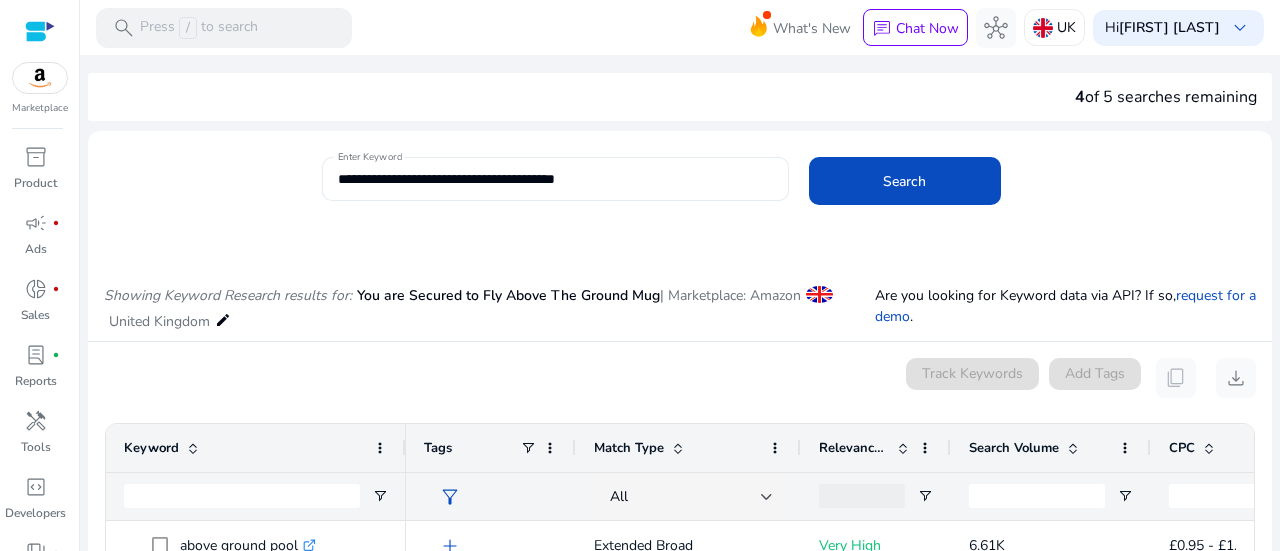 click on "**********" at bounding box center (555, 179) 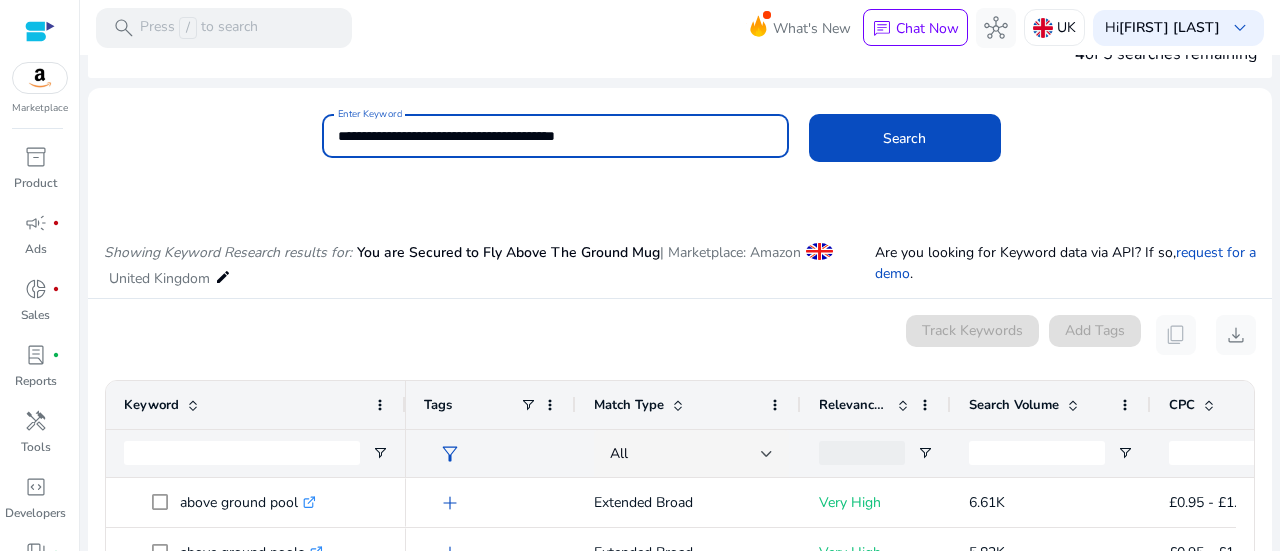 scroll, scrollTop: 27, scrollLeft: 0, axis: vertical 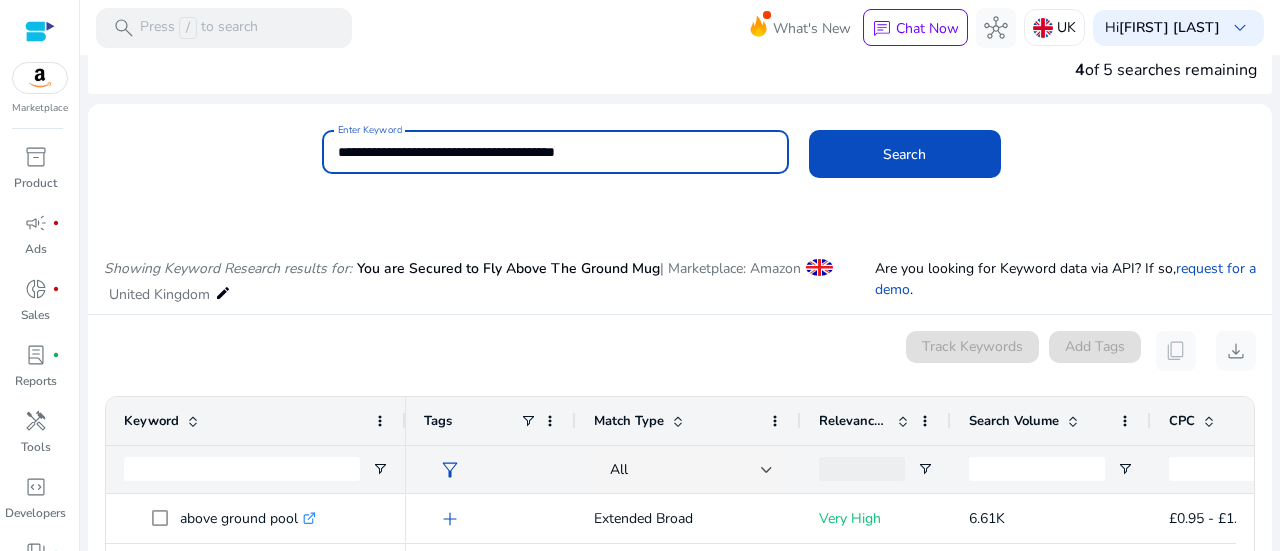 click on "**********" at bounding box center [555, 152] 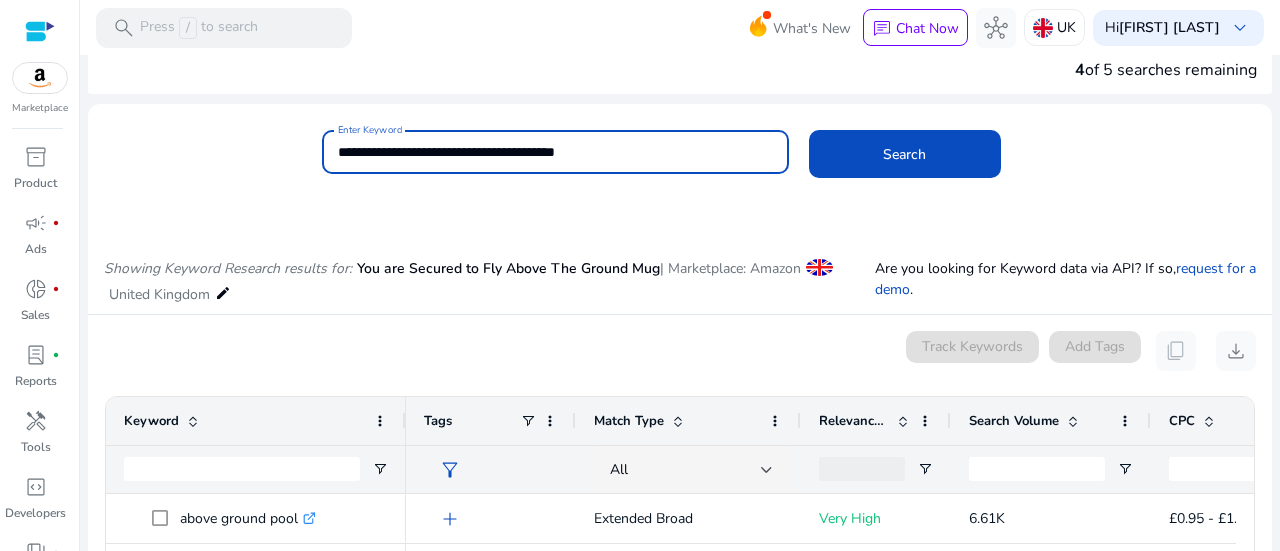 click on "**********" at bounding box center [555, 152] 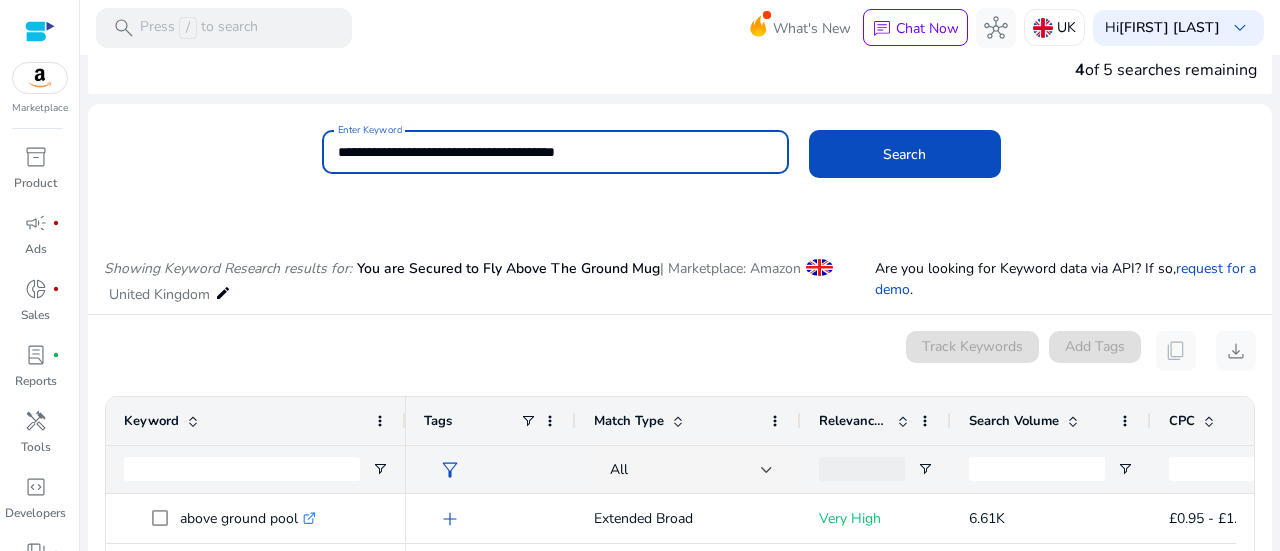 click on "**********" at bounding box center (555, 152) 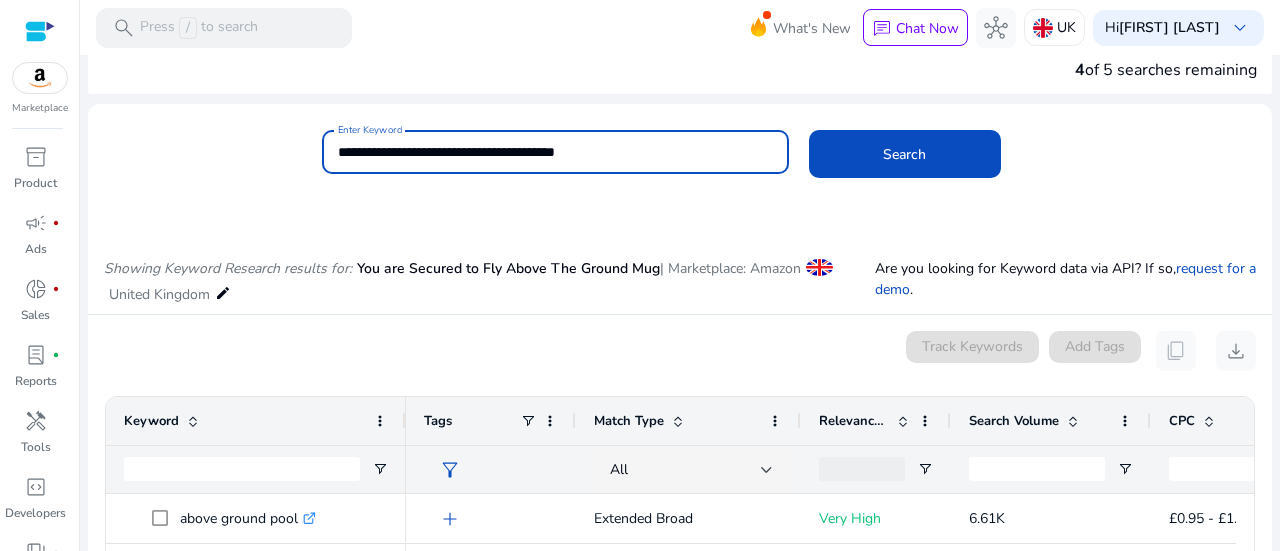 click on "**********" at bounding box center (555, 152) 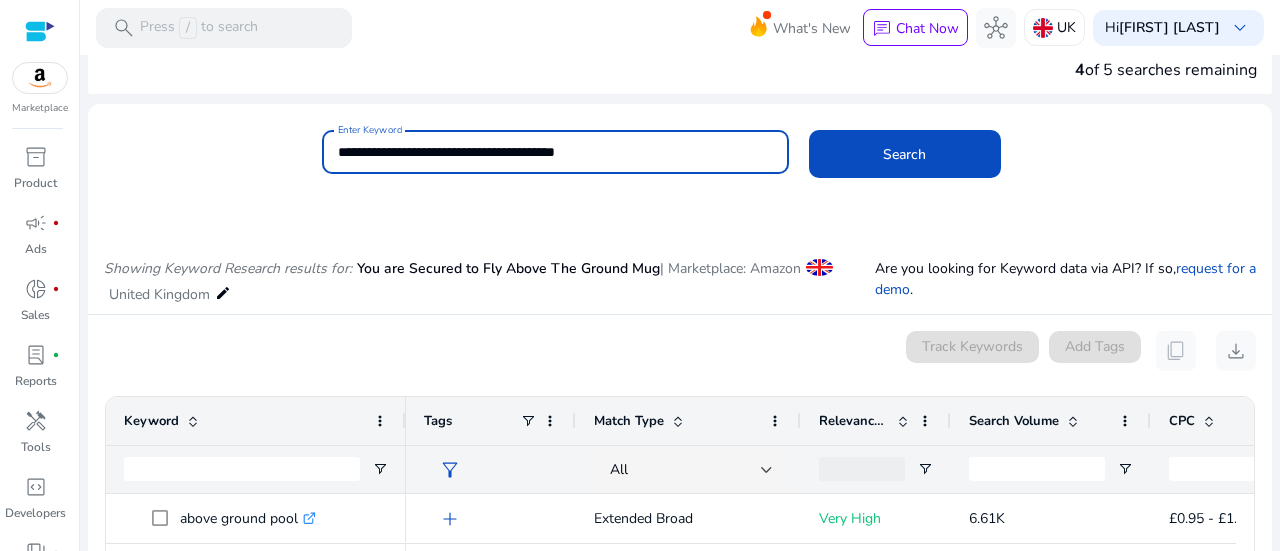 drag, startPoint x: 457, startPoint y: 153, endPoint x: 310, endPoint y: 142, distance: 147.411 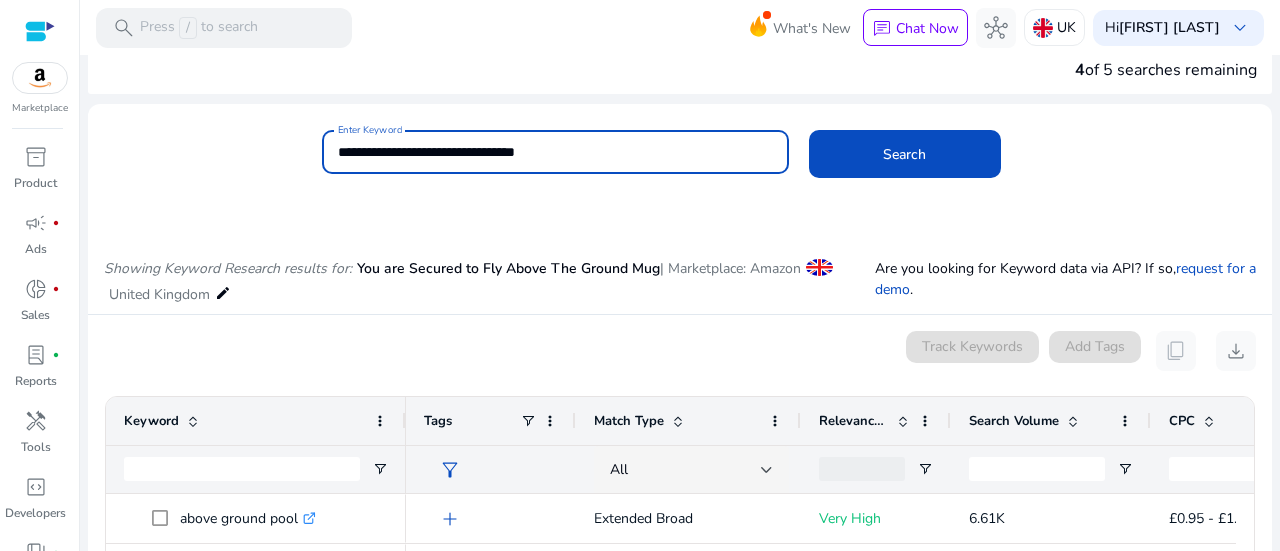 click on "**********" at bounding box center [555, 152] 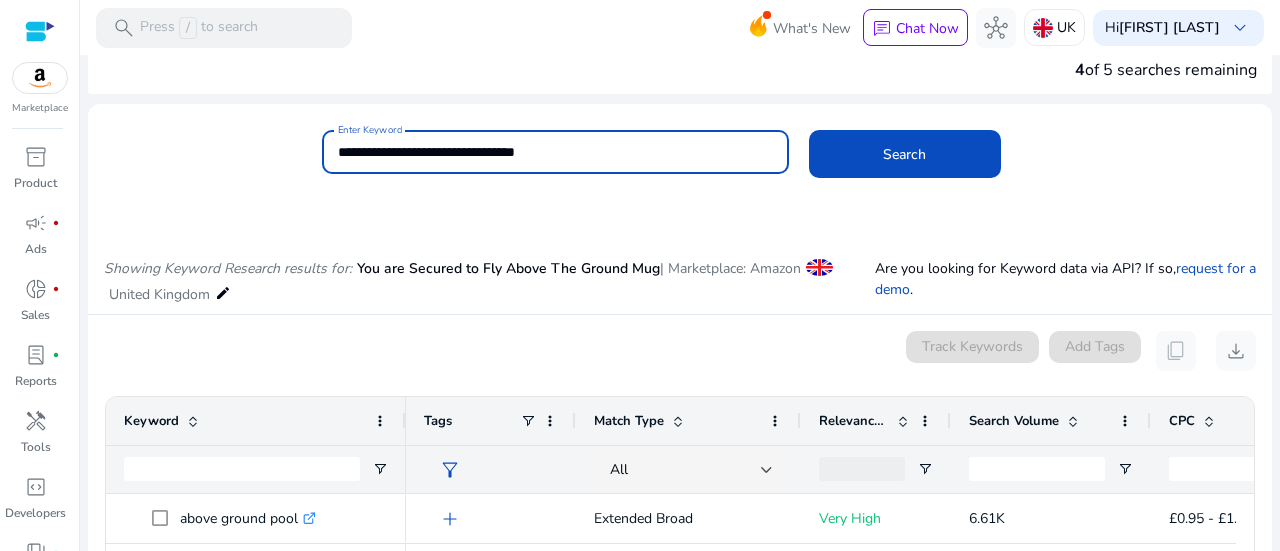 click on "**********" at bounding box center (555, 152) 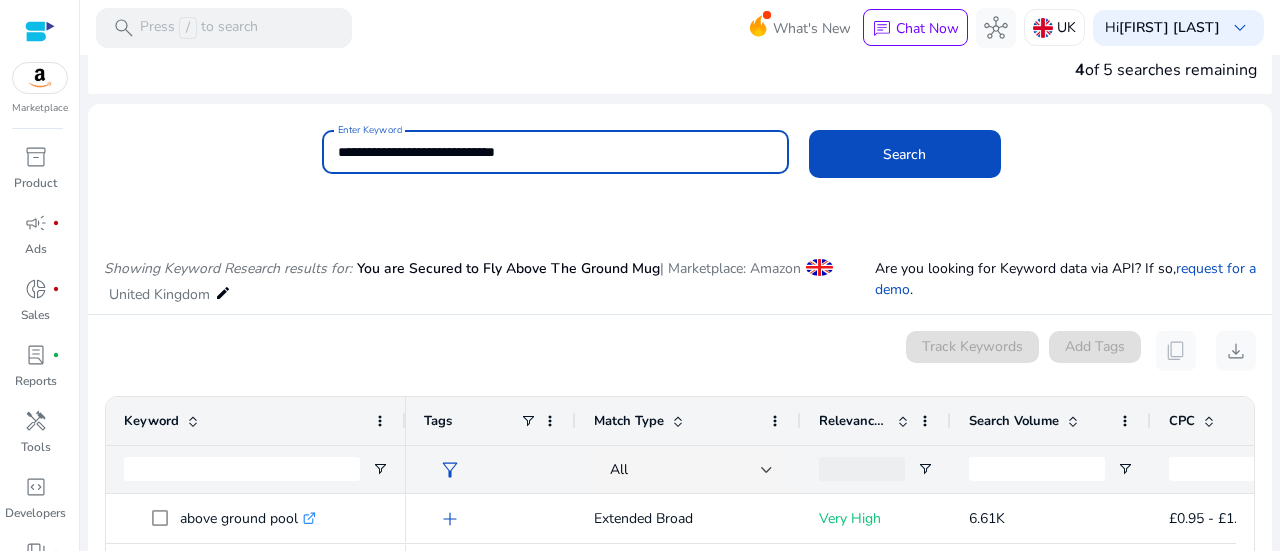 click on "**********" at bounding box center [555, 152] 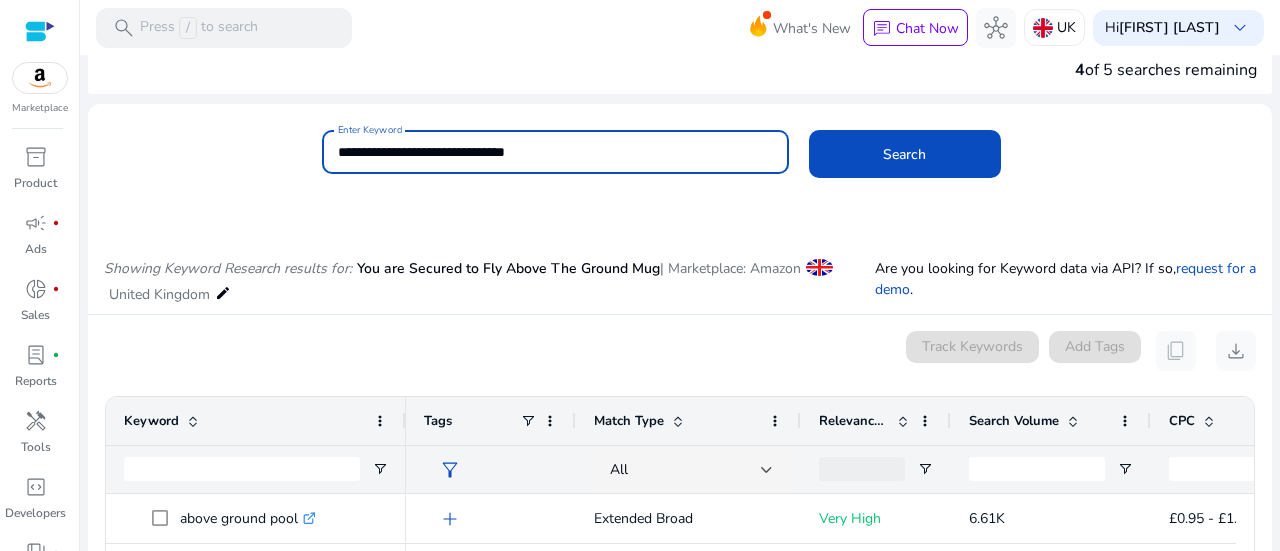paste on "**********" 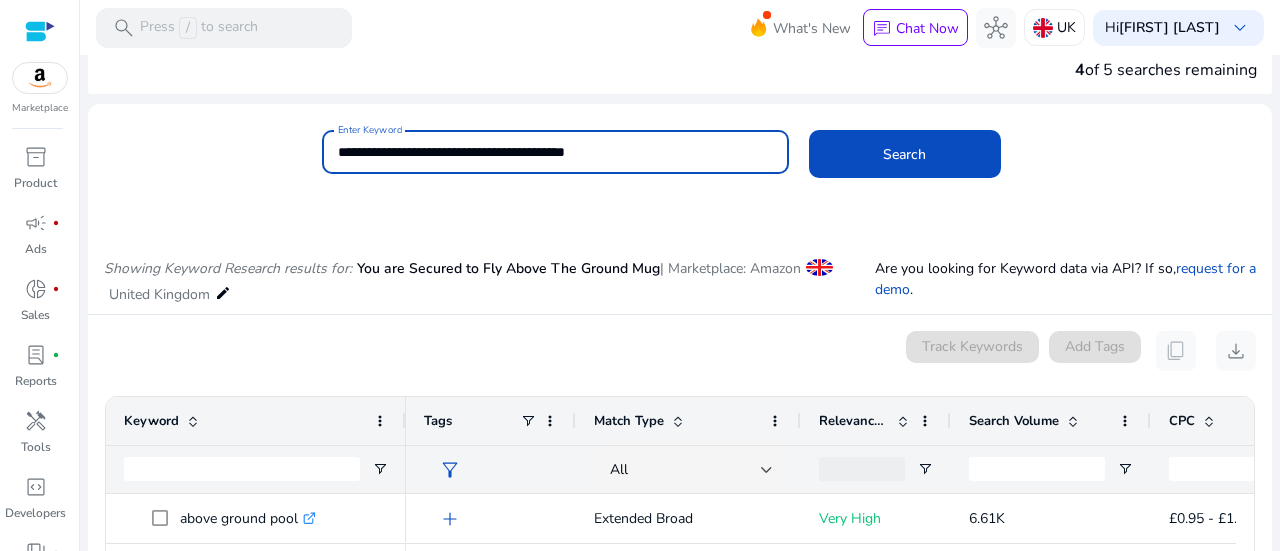 click on "**********" at bounding box center (555, 152) 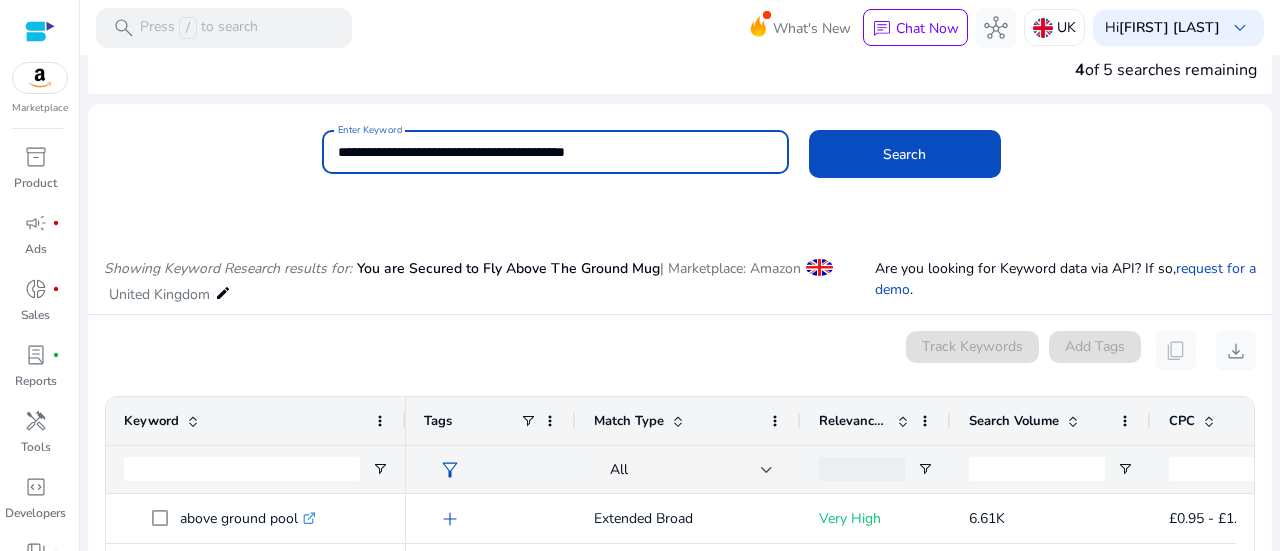 click on "**********" at bounding box center (555, 152) 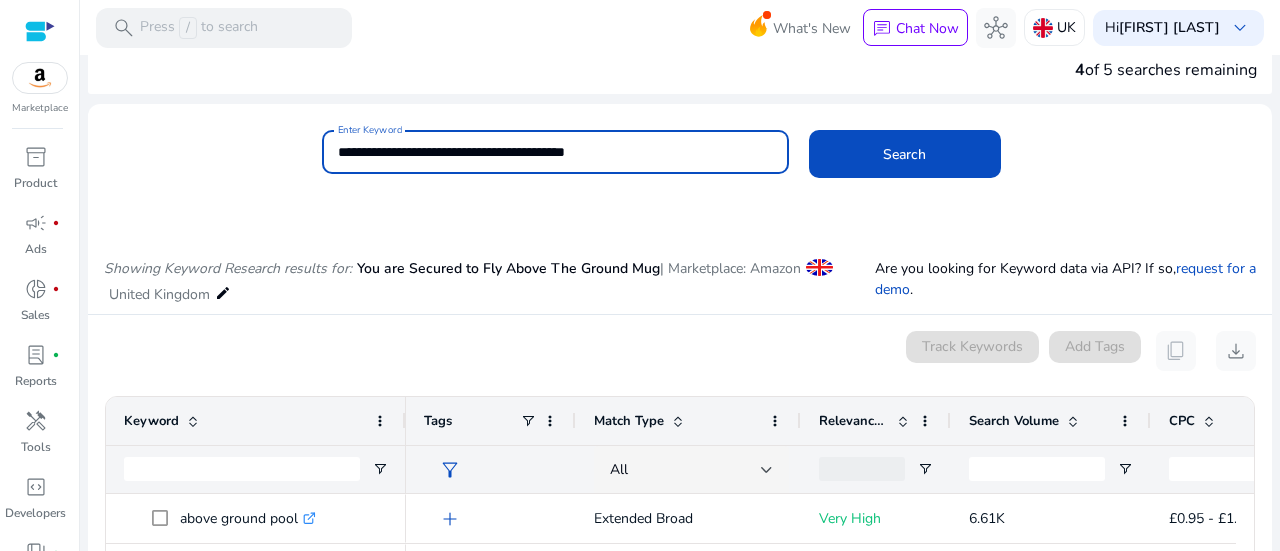 drag, startPoint x: 619, startPoint y: 149, endPoint x: 664, endPoint y: 162, distance: 46.840153 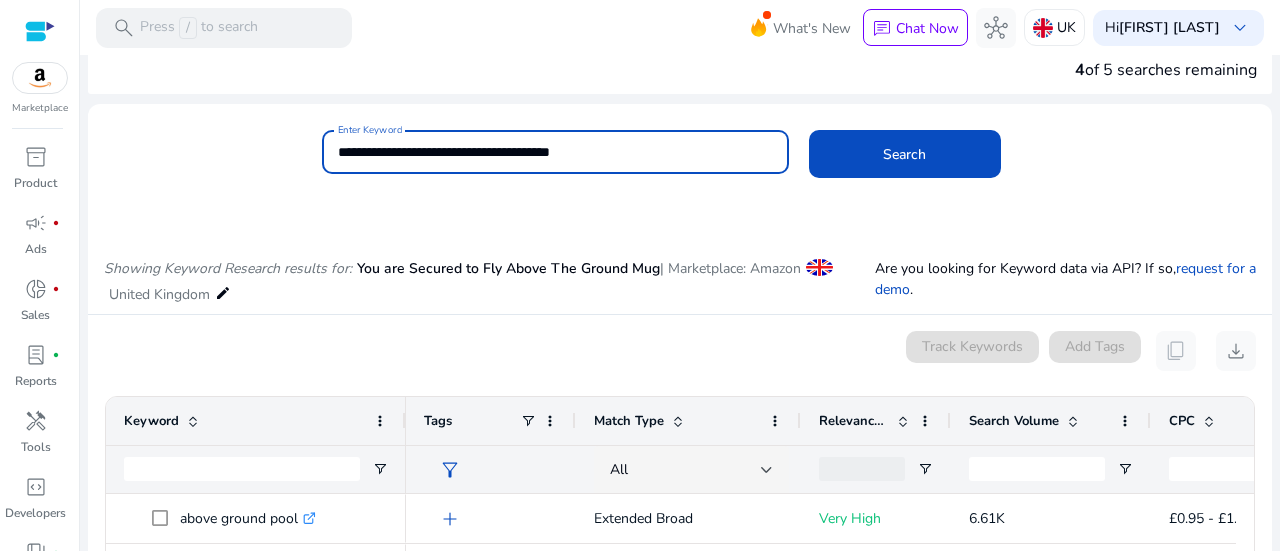click on "**********" at bounding box center (555, 152) 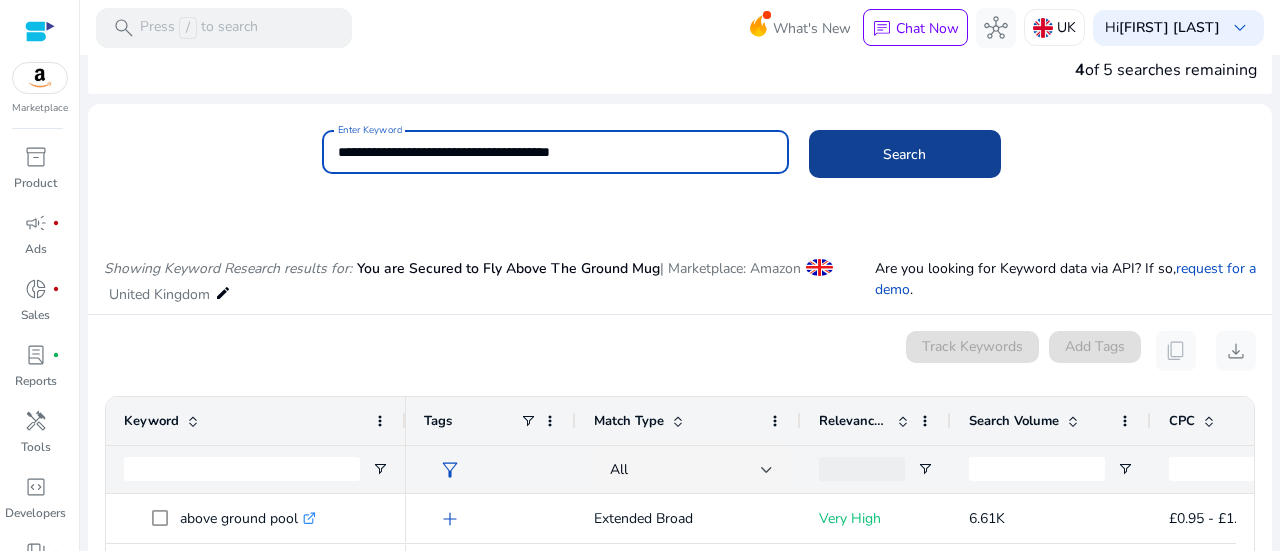 type on "**********" 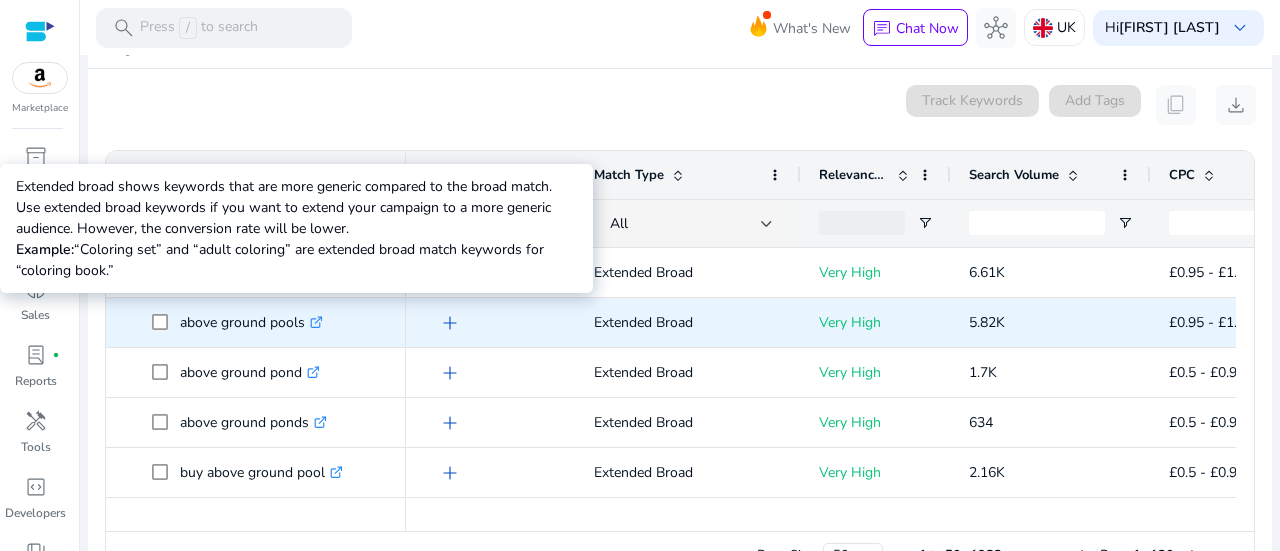 scroll, scrollTop: 327, scrollLeft: 0, axis: vertical 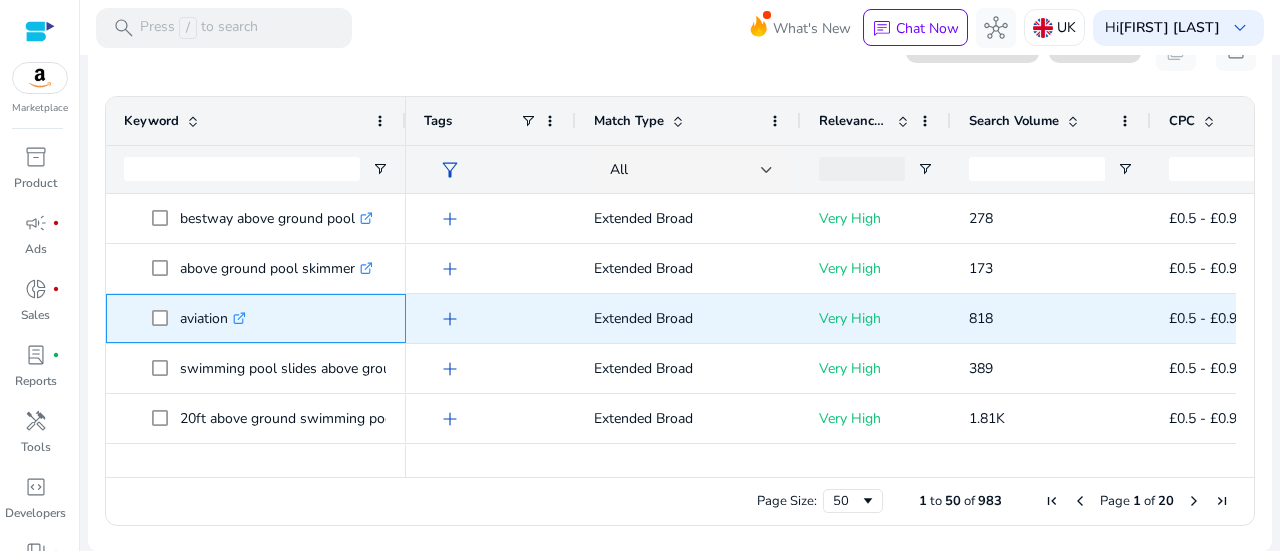 drag, startPoint x: 172, startPoint y: 320, endPoint x: 228, endPoint y: 323, distance: 56.0803 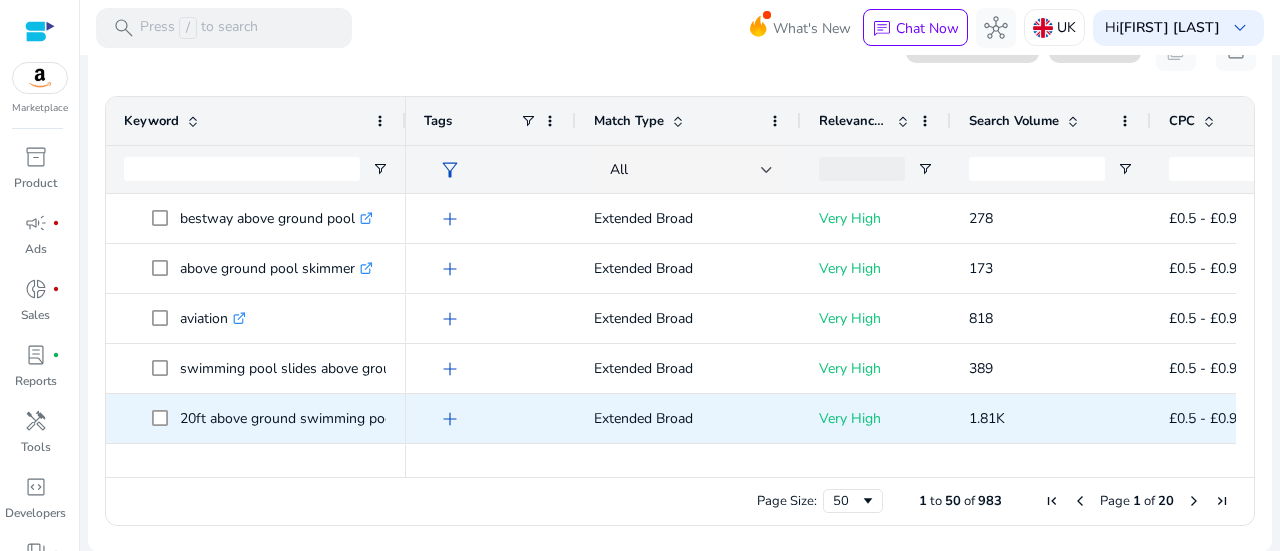 scroll, scrollTop: 1500, scrollLeft: 0, axis: vertical 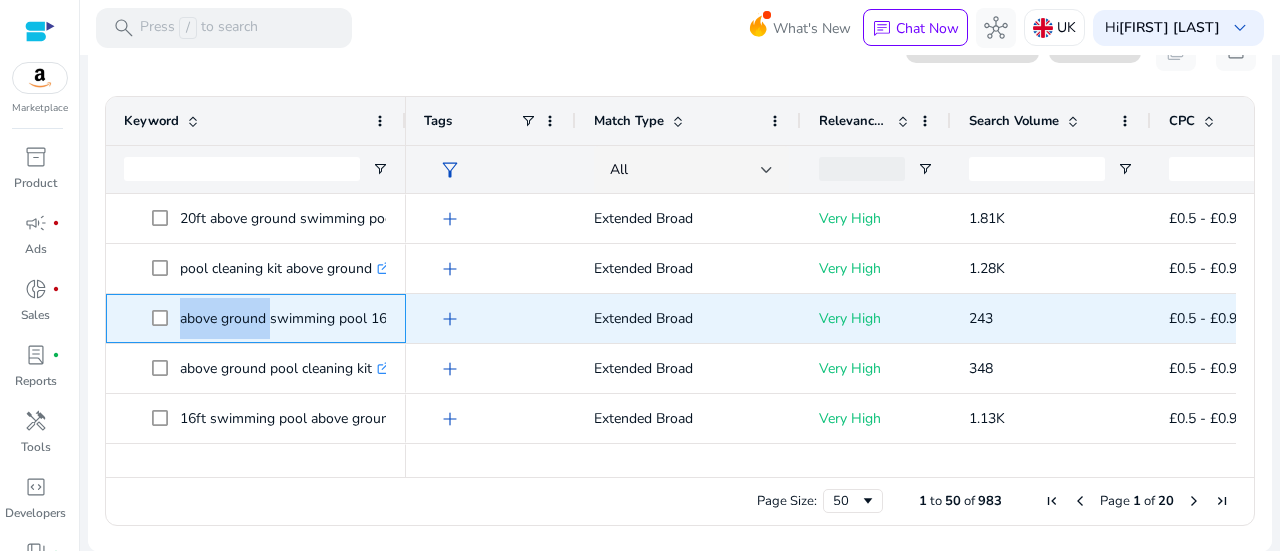 drag, startPoint x: 176, startPoint y: 318, endPoint x: 265, endPoint y: 324, distance: 89.20202 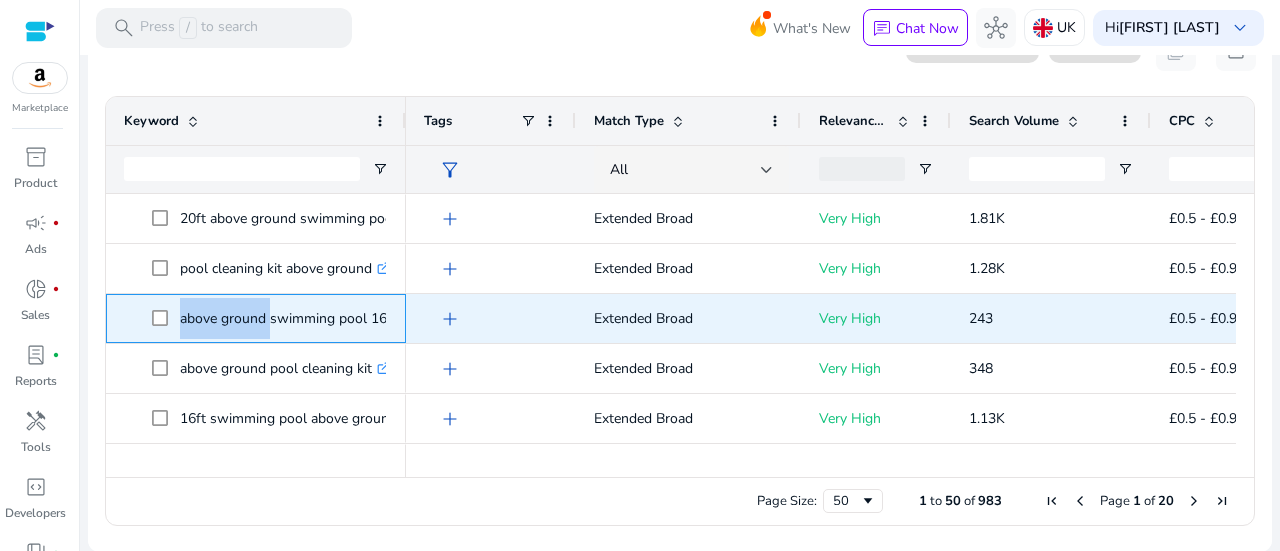 copy on "above ground" 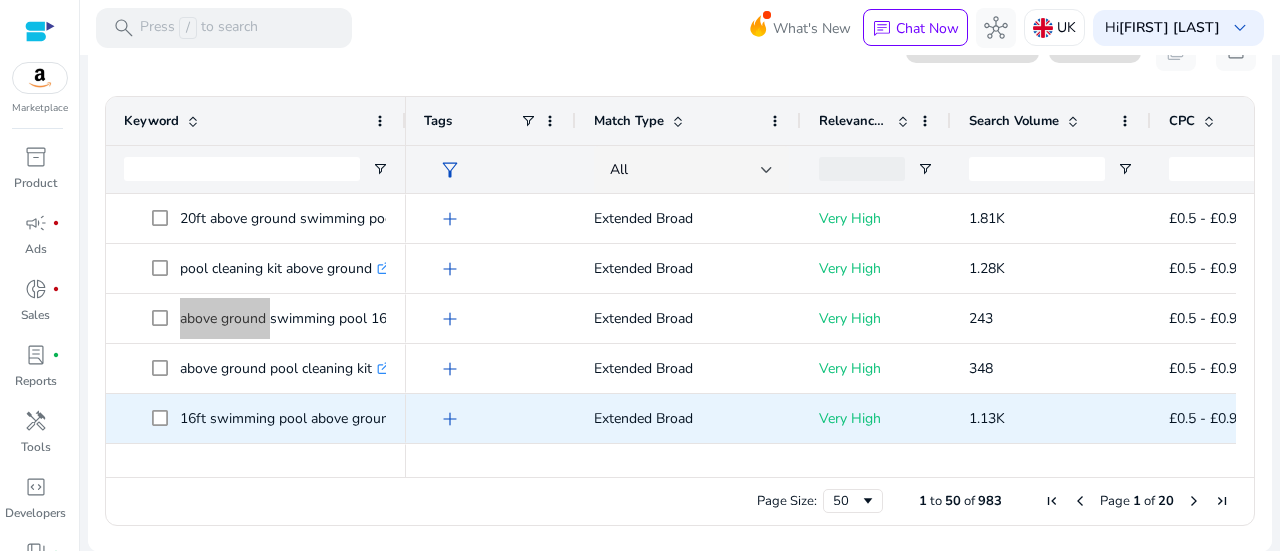 scroll, scrollTop: 1745, scrollLeft: 0, axis: vertical 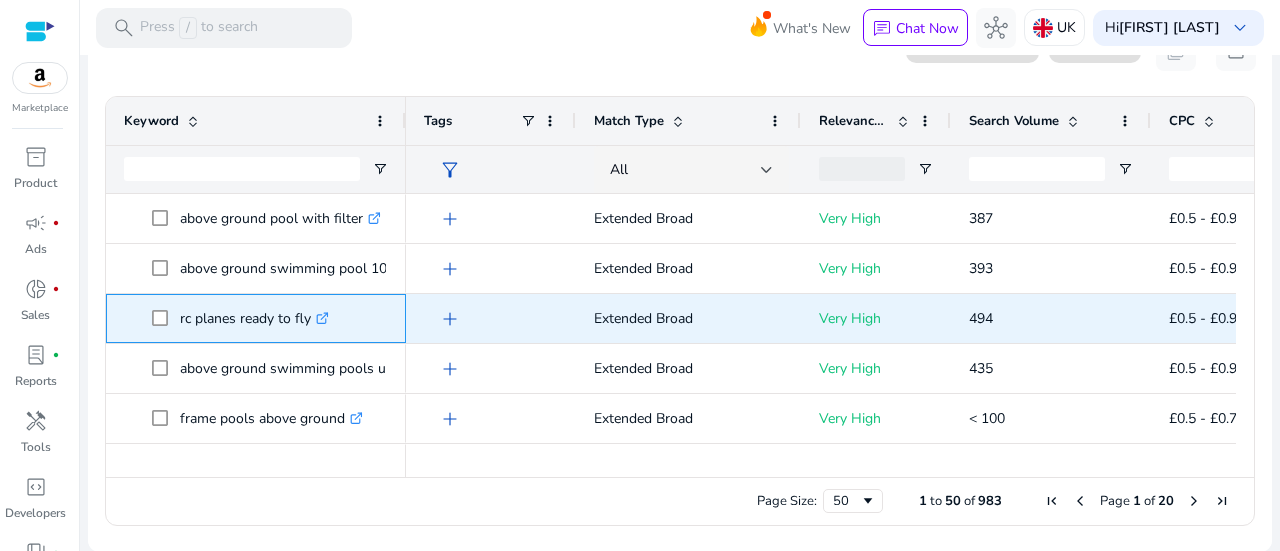 drag, startPoint x: 176, startPoint y: 324, endPoint x: 308, endPoint y: 328, distance: 132.0606 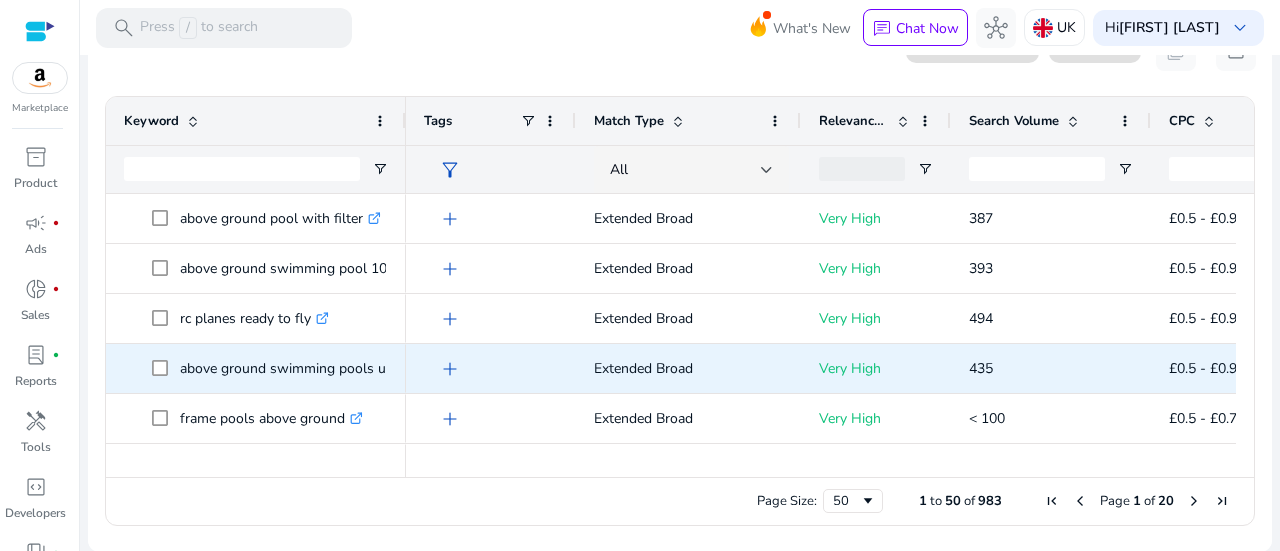 scroll, scrollTop: 2228, scrollLeft: 0, axis: vertical 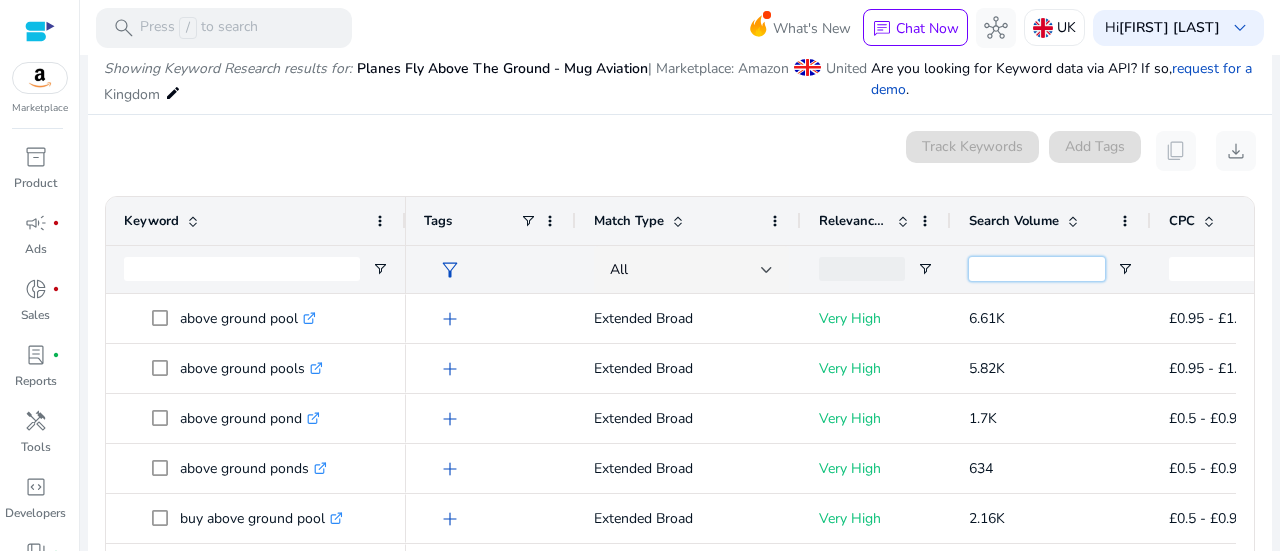 click at bounding box center (1037, 269) 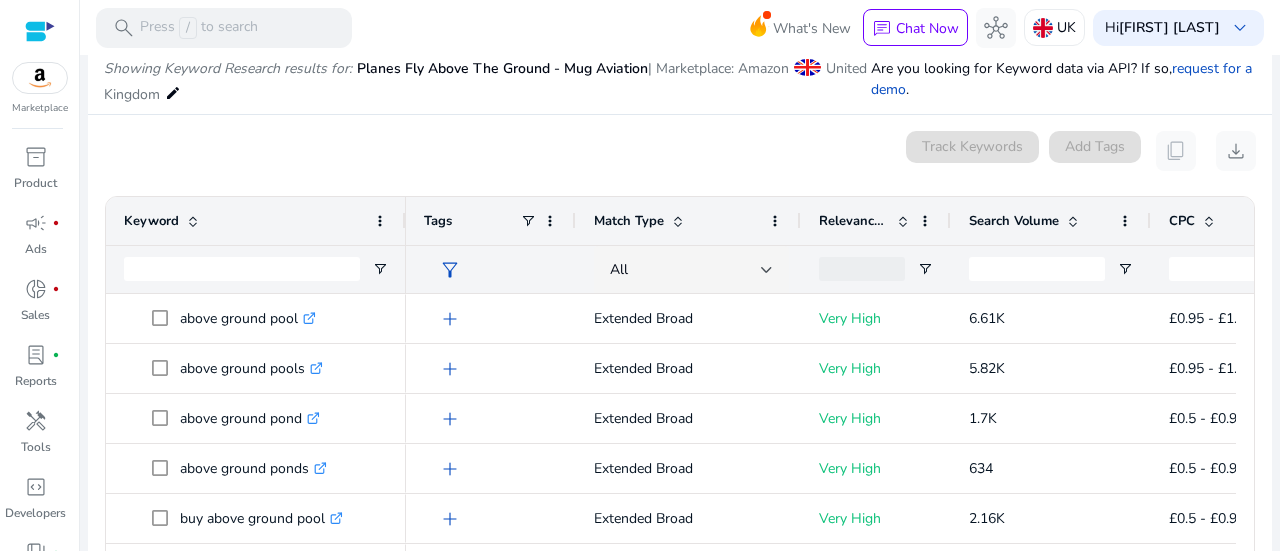 click at bounding box center [1073, 221] 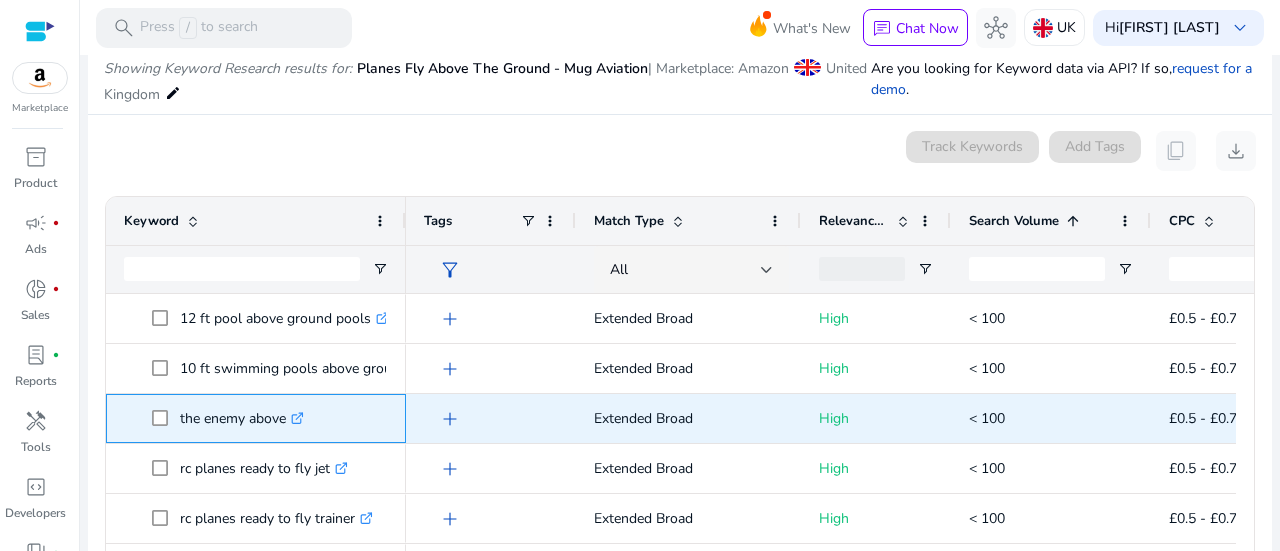 drag, startPoint x: 182, startPoint y: 425, endPoint x: 286, endPoint y: 431, distance: 104.172935 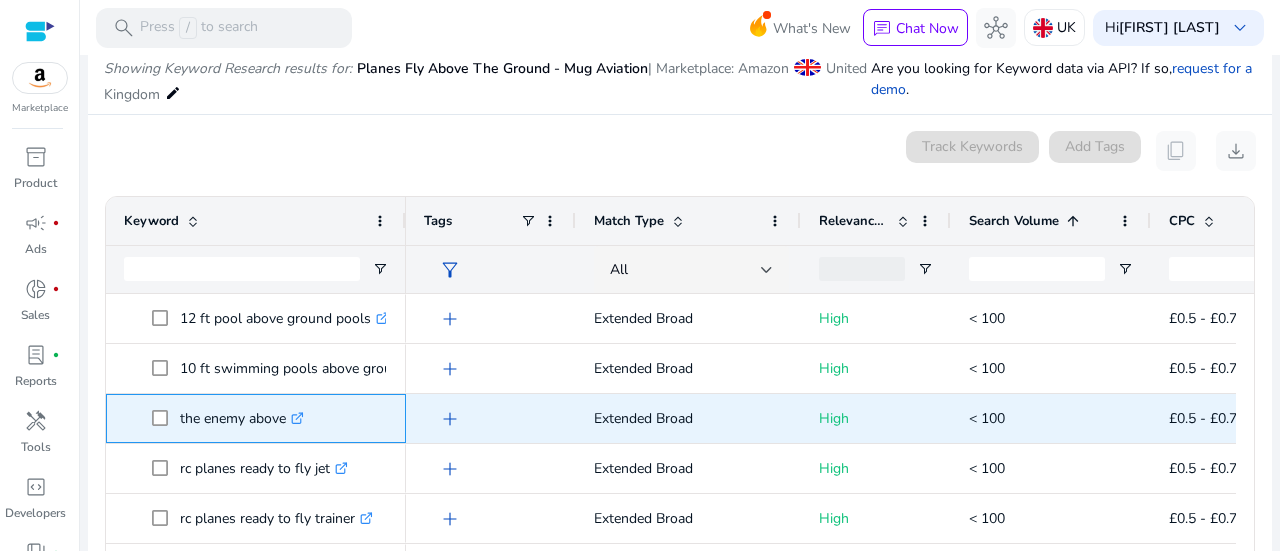 copy on "the enemy above" 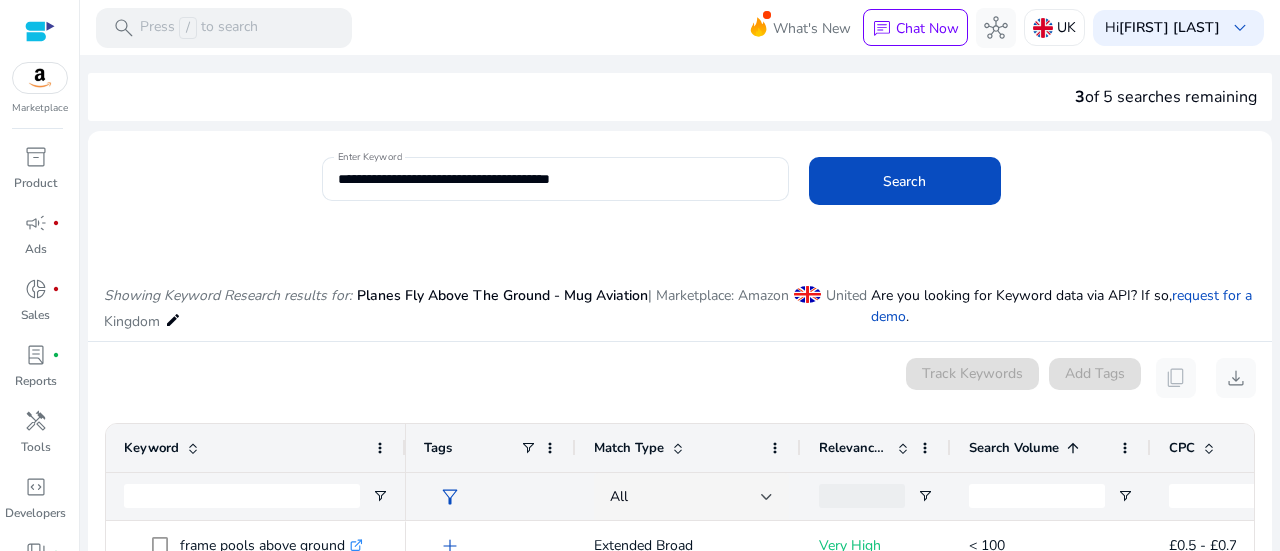 click on "0 keyword(s) selected   Track Keywords   Add Tags   content_copy   download  Press SPACE to select this row.
Drag here to set row groups Drag here to set column labels
Keyword
Tags" at bounding box center (680, 610) 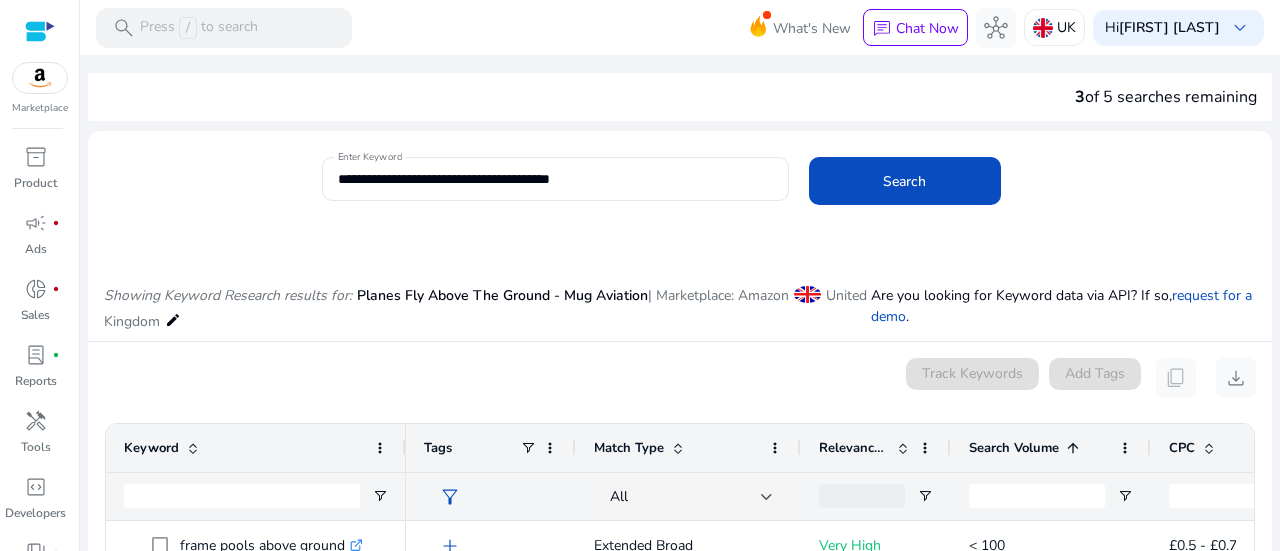 scroll, scrollTop: 0, scrollLeft: 0, axis: both 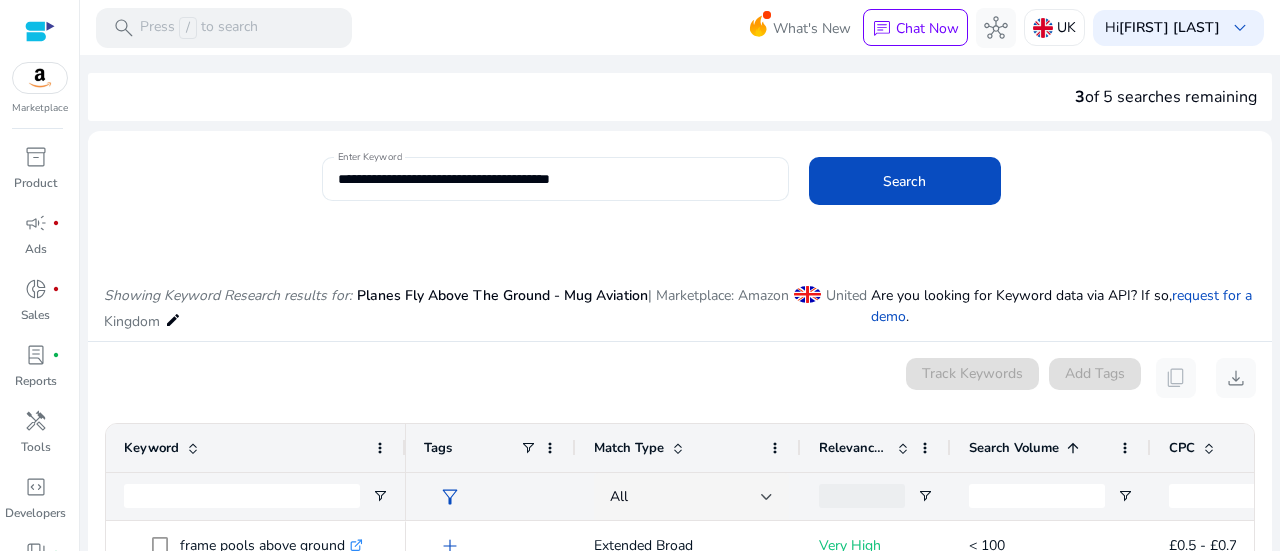 click on "**********" at bounding box center (555, 179) 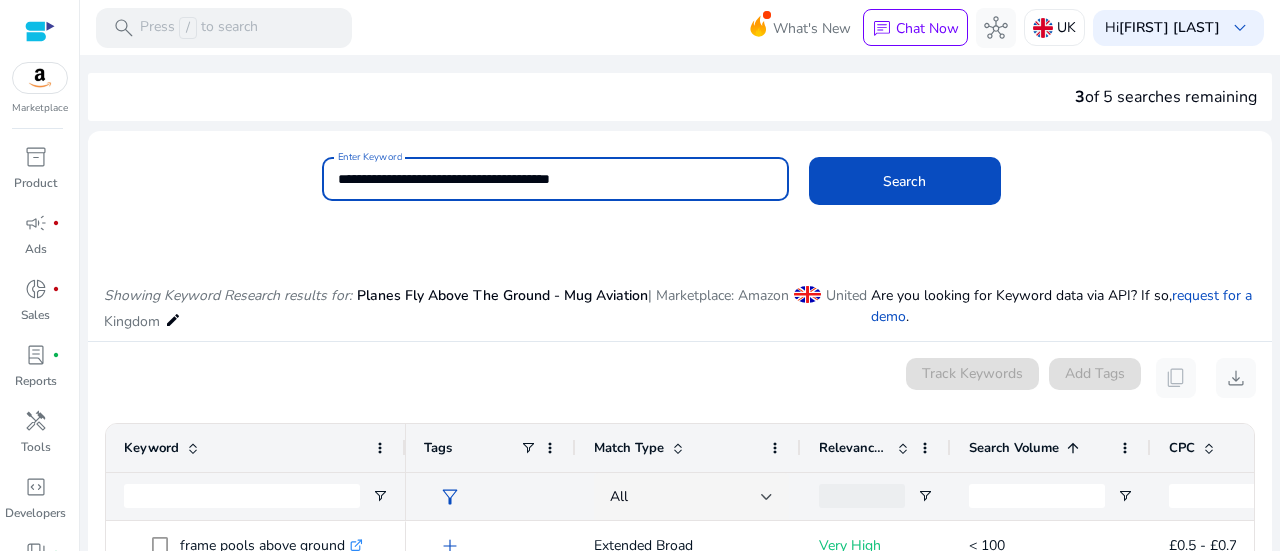 click on "**********" at bounding box center (555, 179) 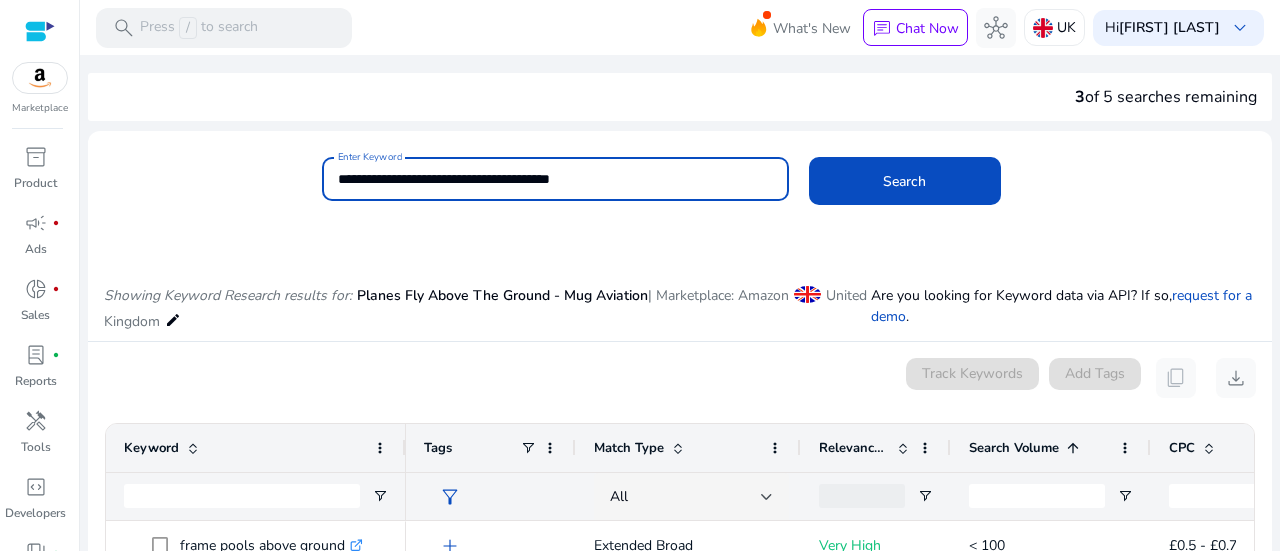 click on "**********" at bounding box center [555, 179] 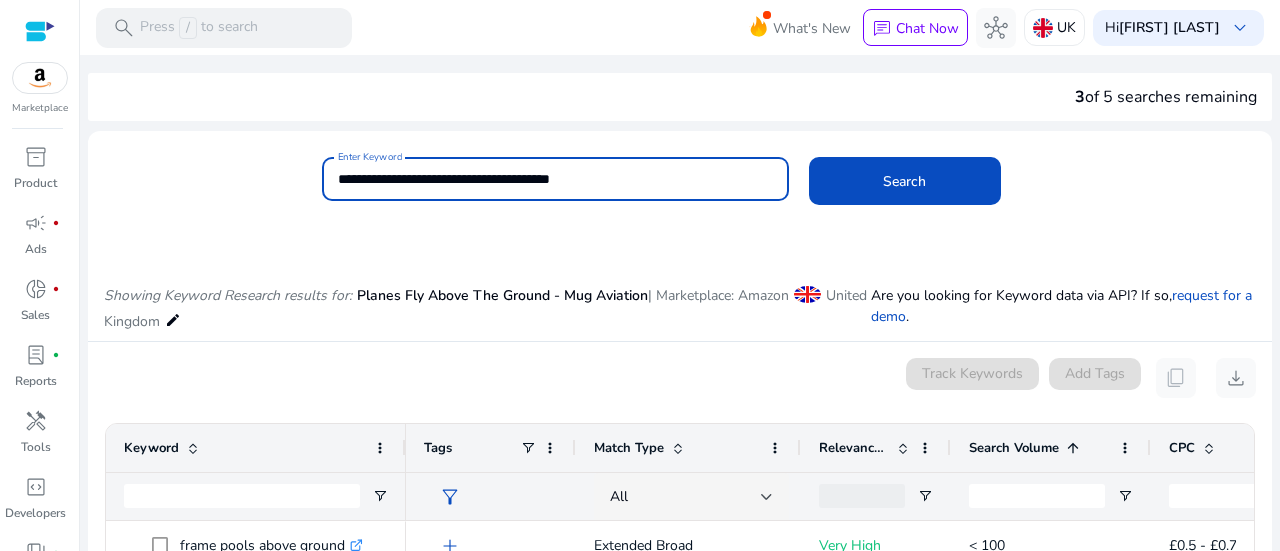 paste 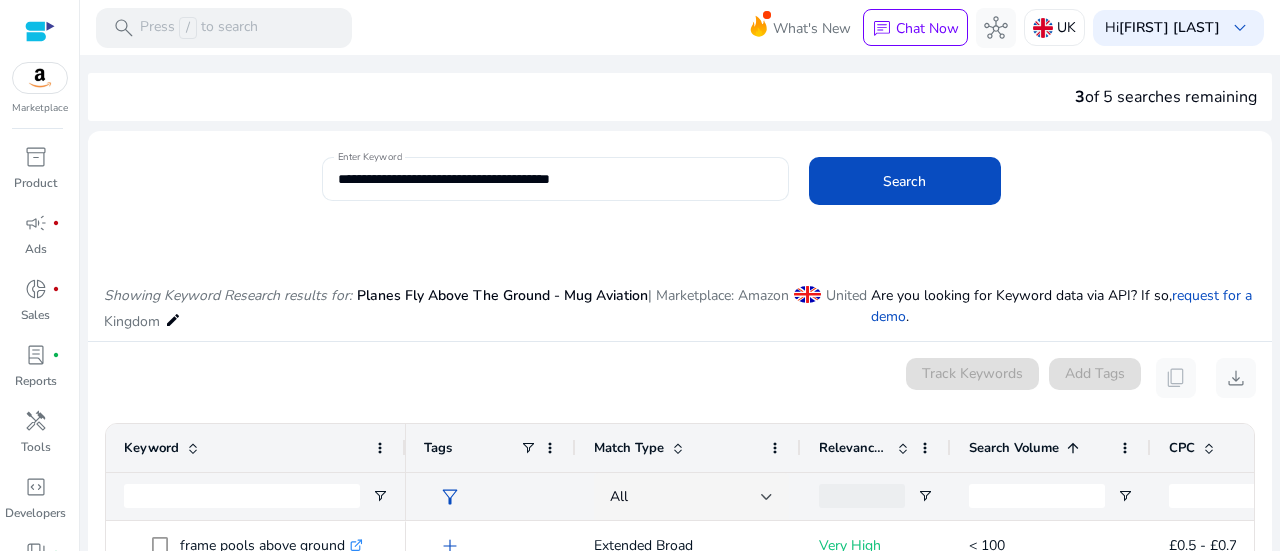 click on "**********" at bounding box center (555, 179) 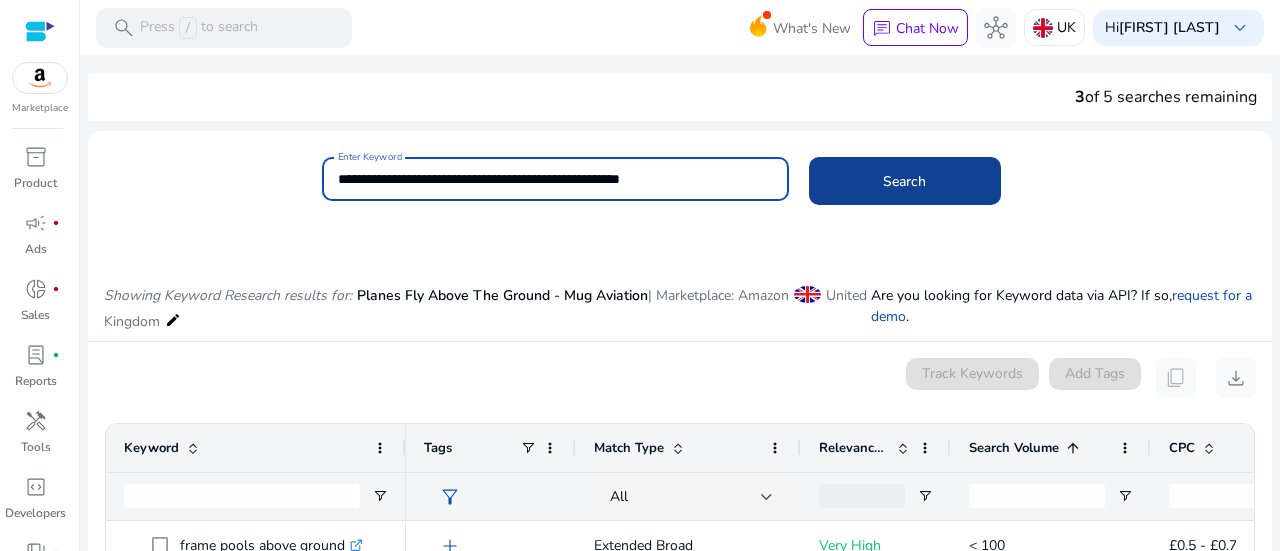 type on "**********" 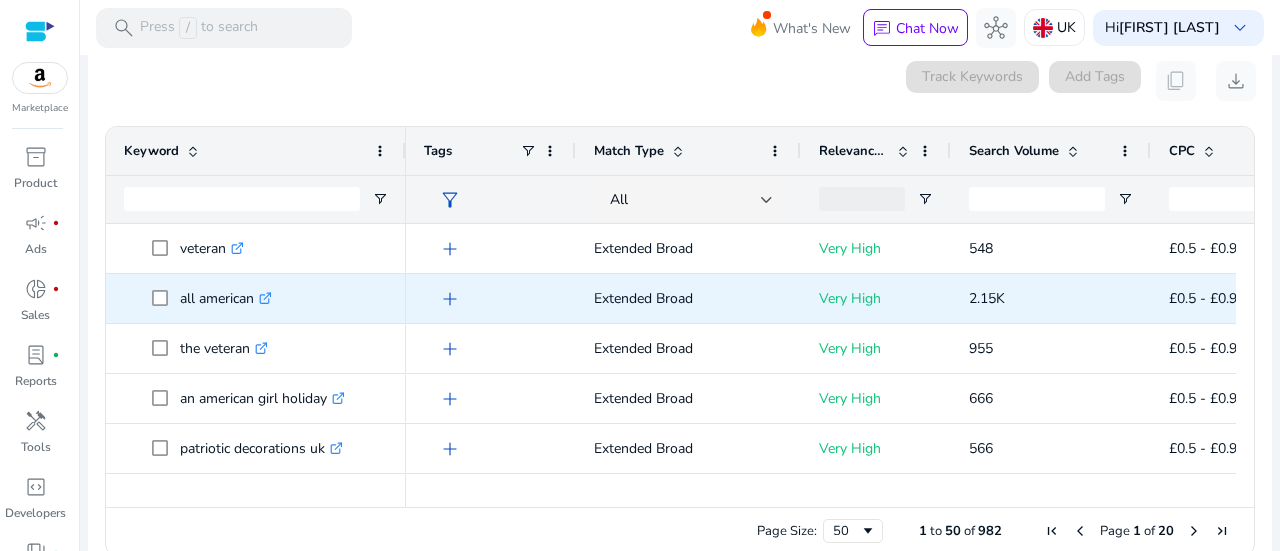 scroll, scrollTop: 327, scrollLeft: 0, axis: vertical 